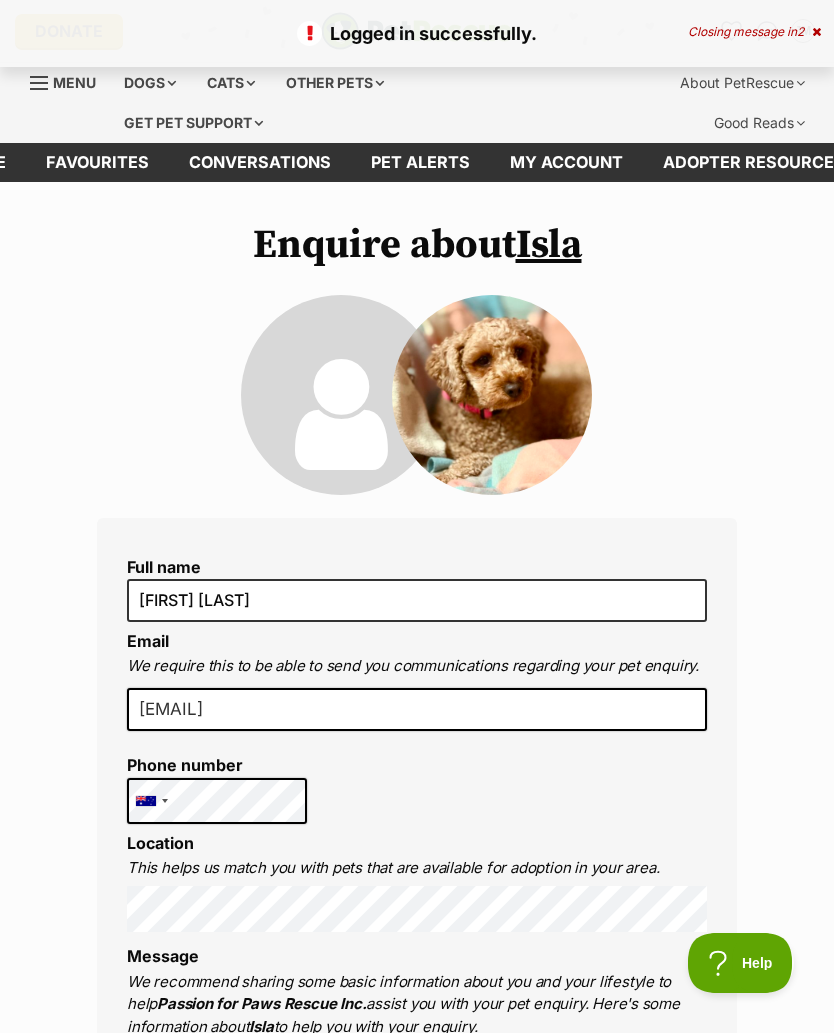 scroll, scrollTop: 0, scrollLeft: 0, axis: both 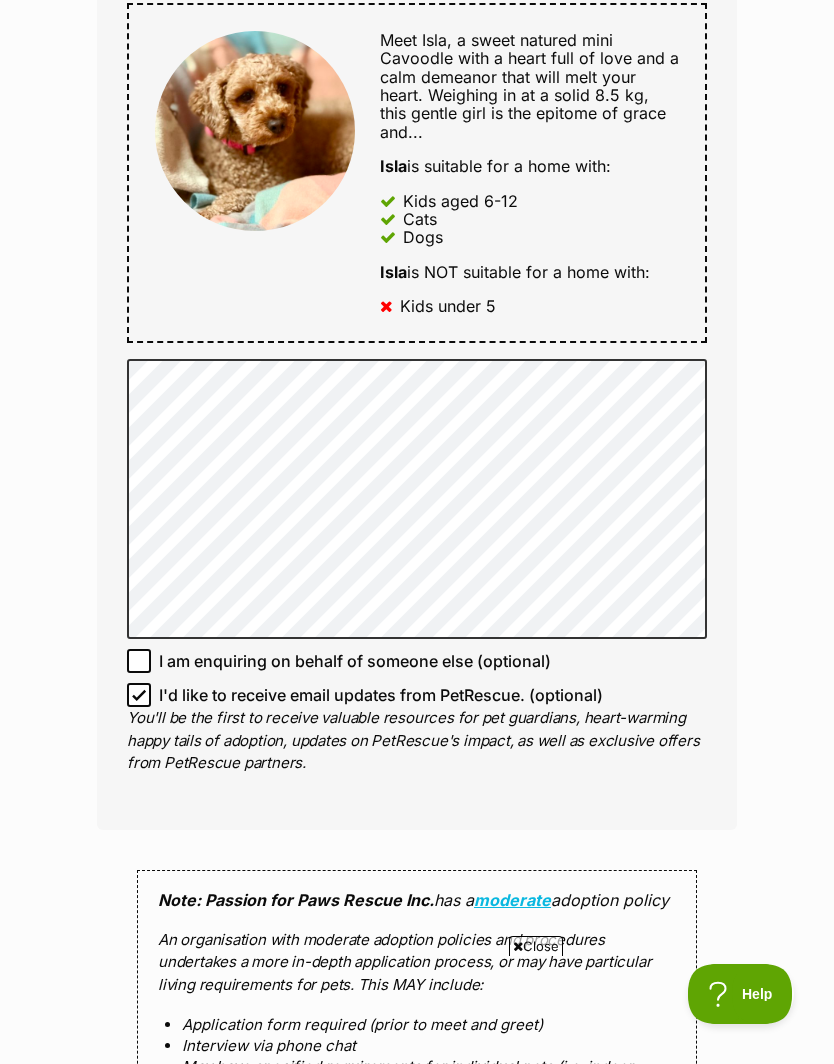 click on "I'd like to receive email updates from PetRescue. (optional)" at bounding box center [139, 695] 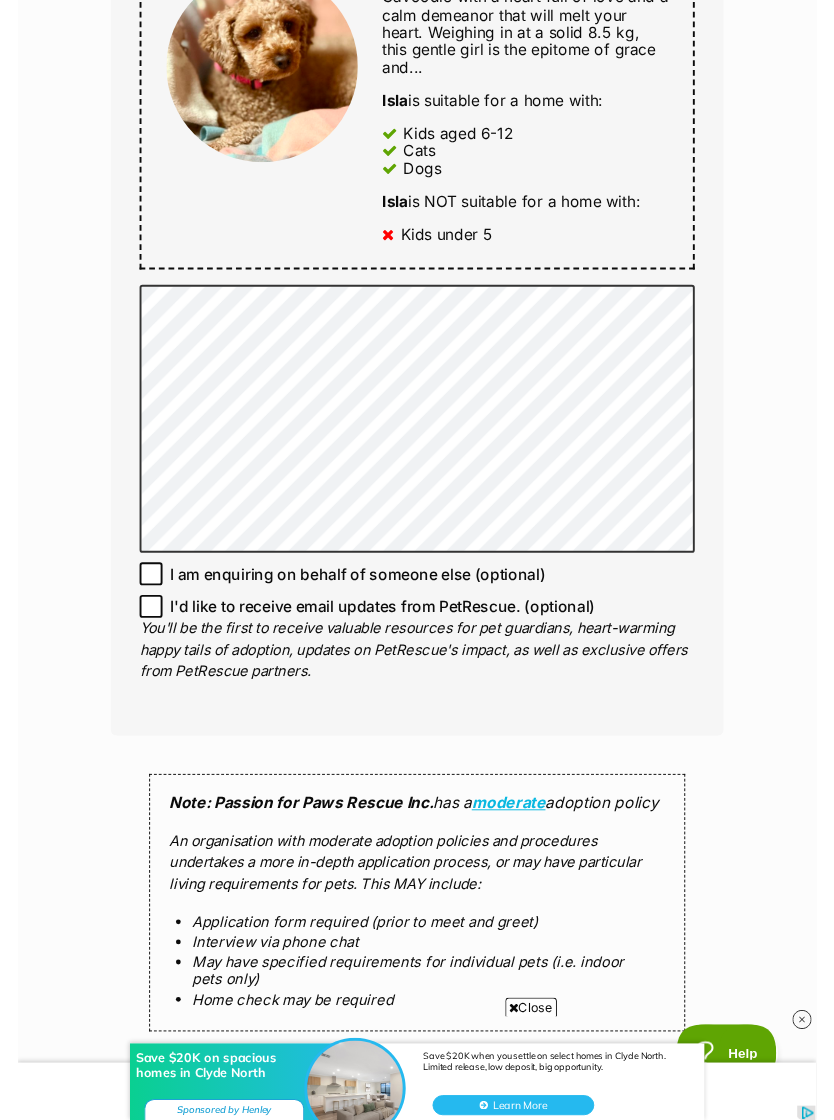 scroll, scrollTop: 0, scrollLeft: 0, axis: both 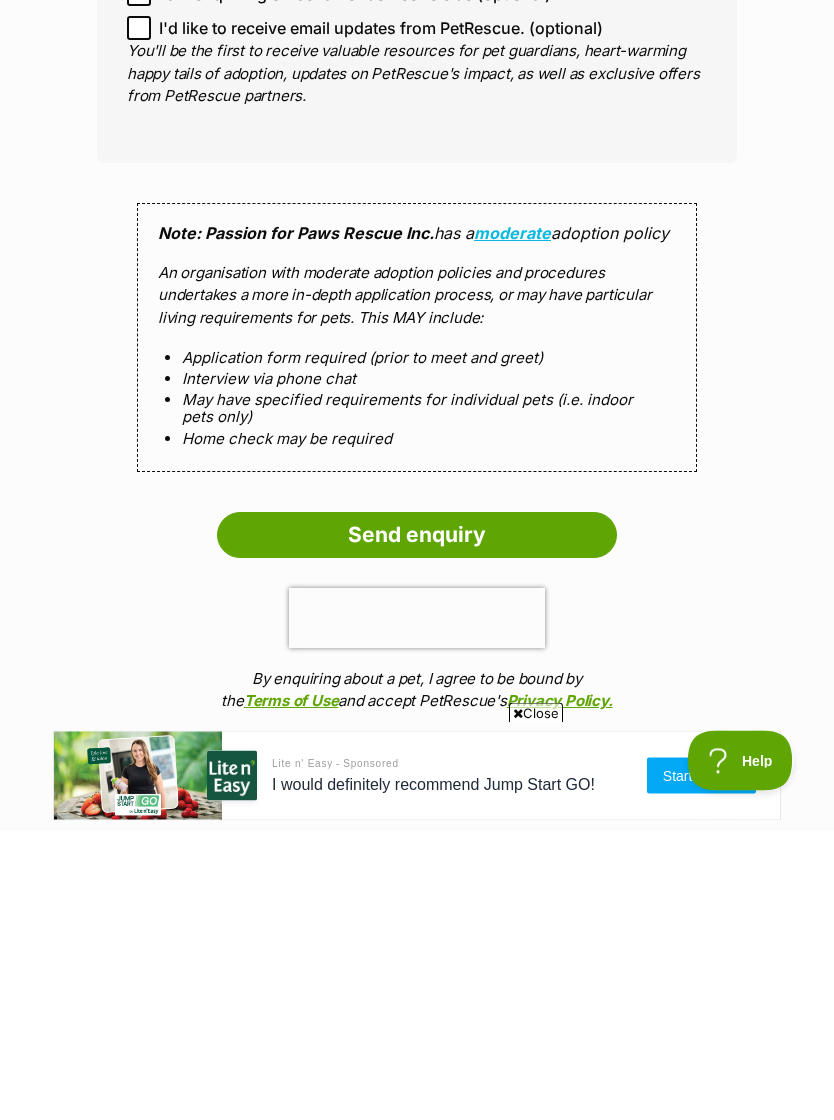 click on "Send enquiry" at bounding box center (417, 825) 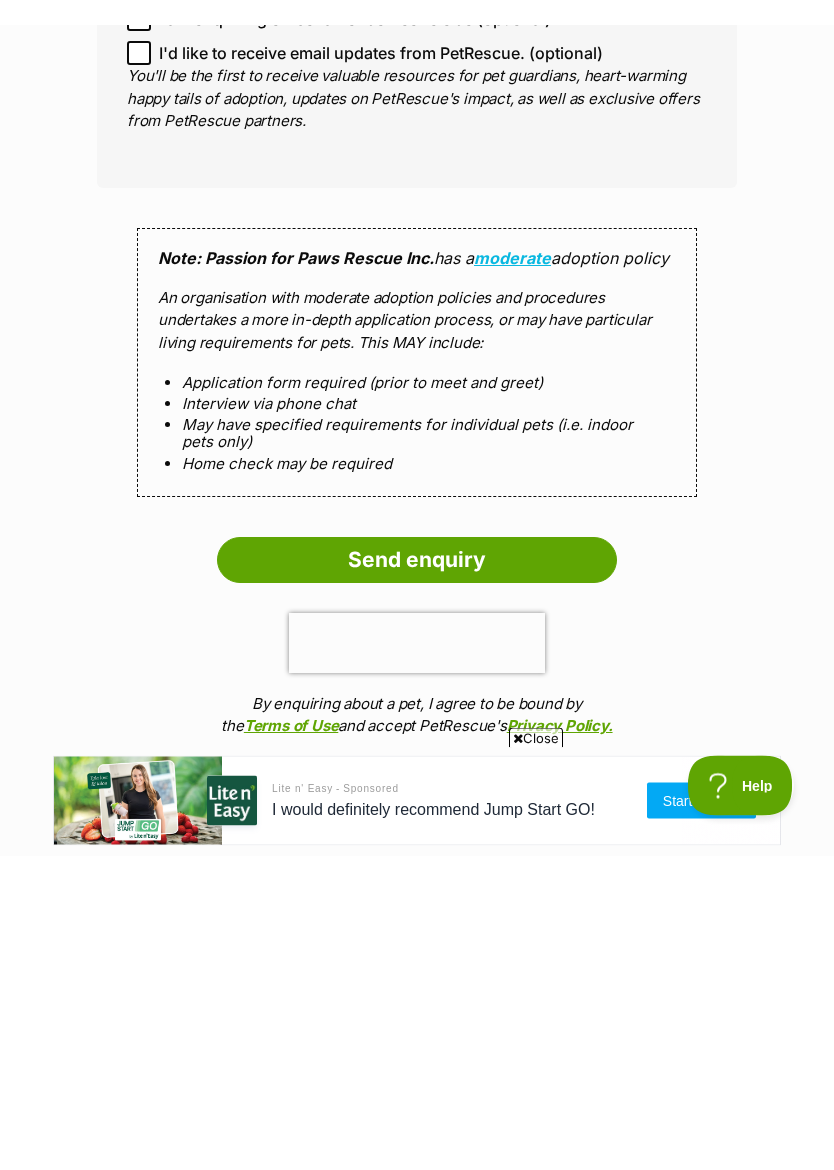 scroll, scrollTop: 1718, scrollLeft: 0, axis: vertical 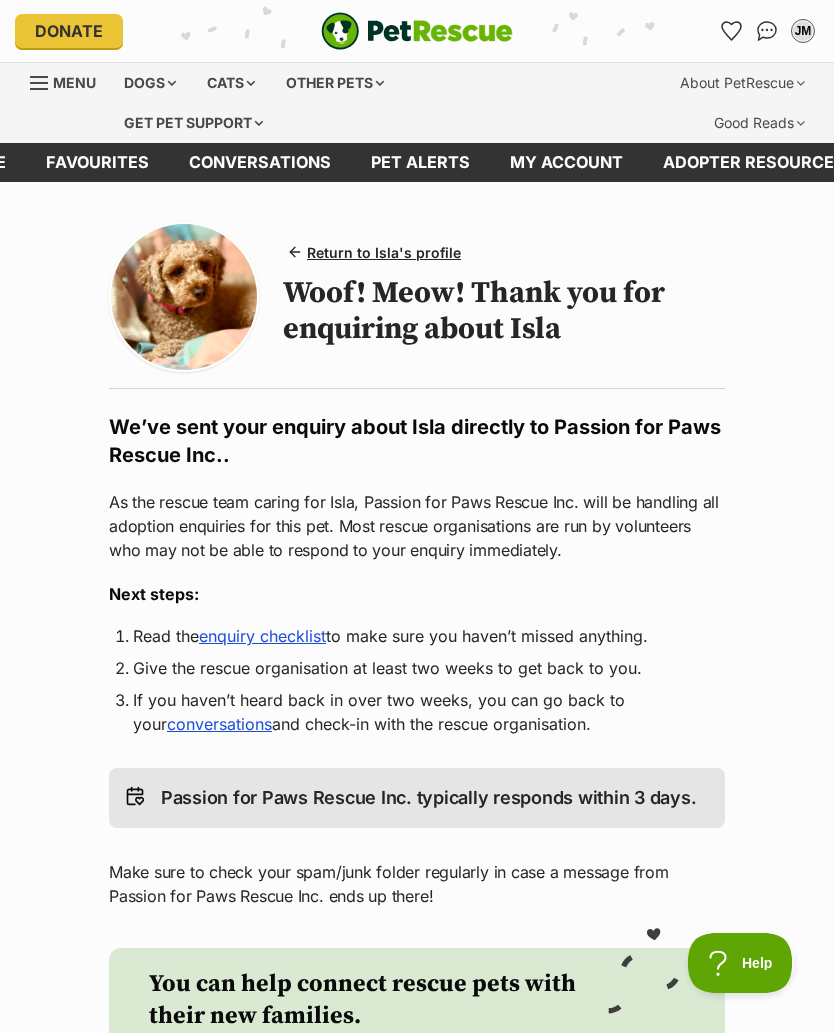 click on "enquiry checklist" at bounding box center [262, 636] 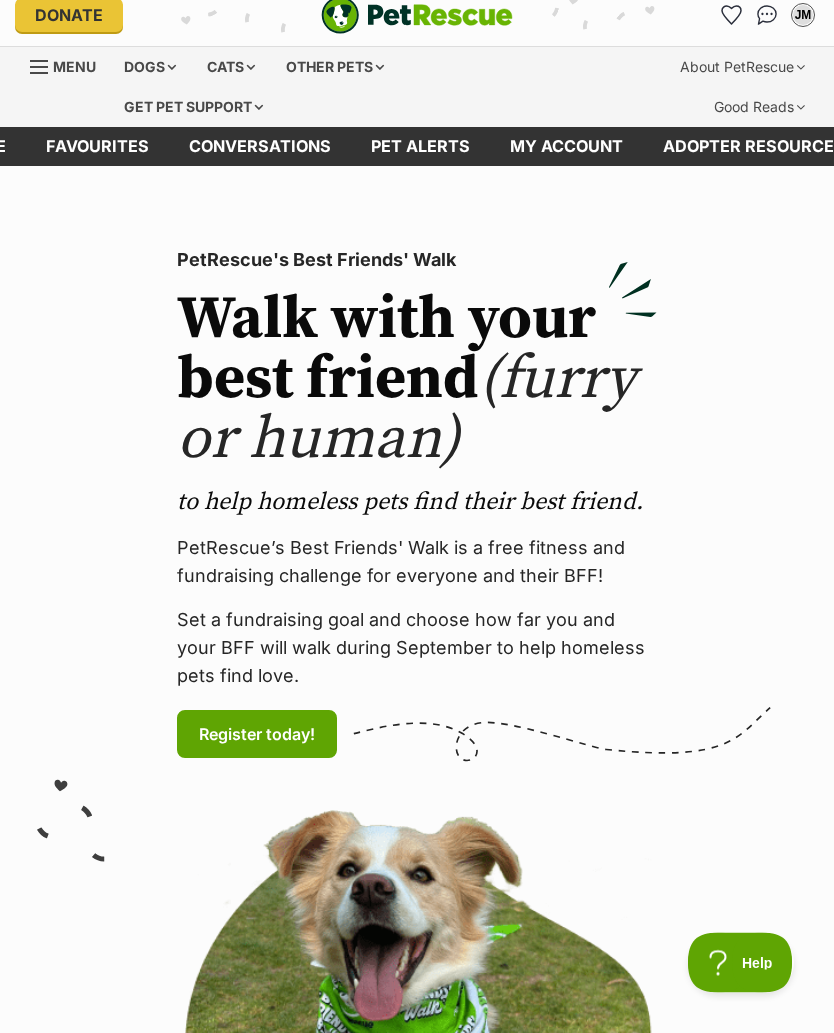 scroll, scrollTop: 0, scrollLeft: 0, axis: both 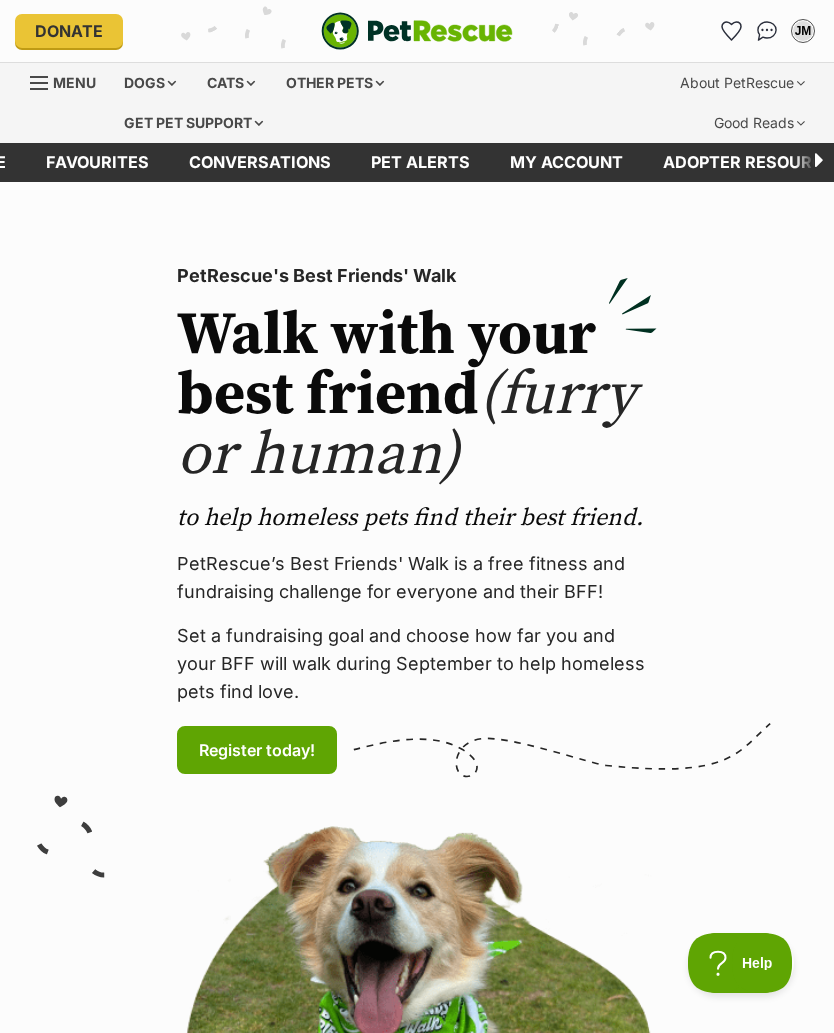 click on "Pet alerts" at bounding box center [420, 162] 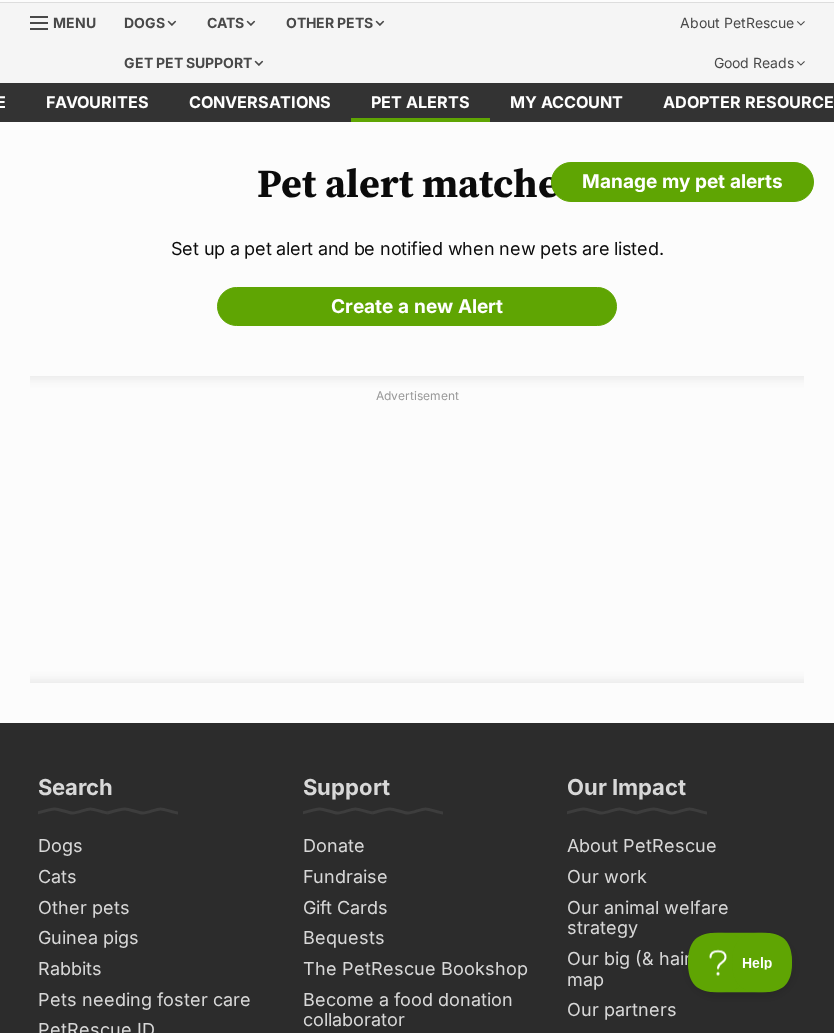 scroll, scrollTop: 0, scrollLeft: 0, axis: both 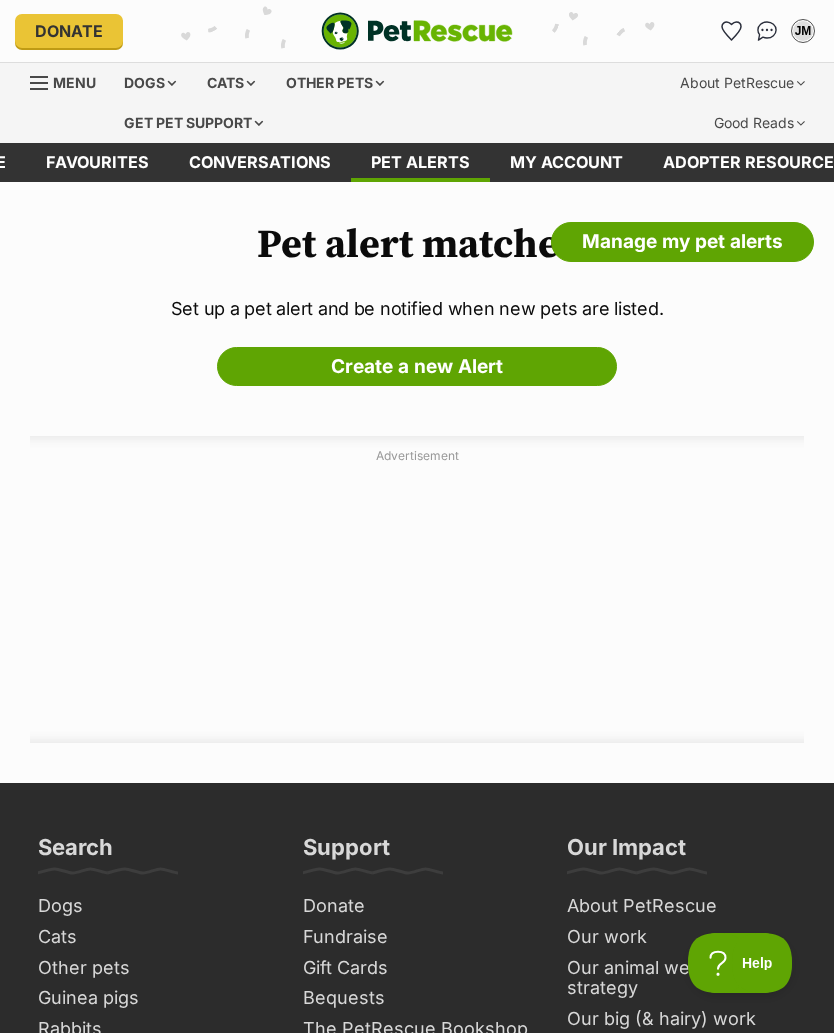 click on "Dogs" at bounding box center [150, 83] 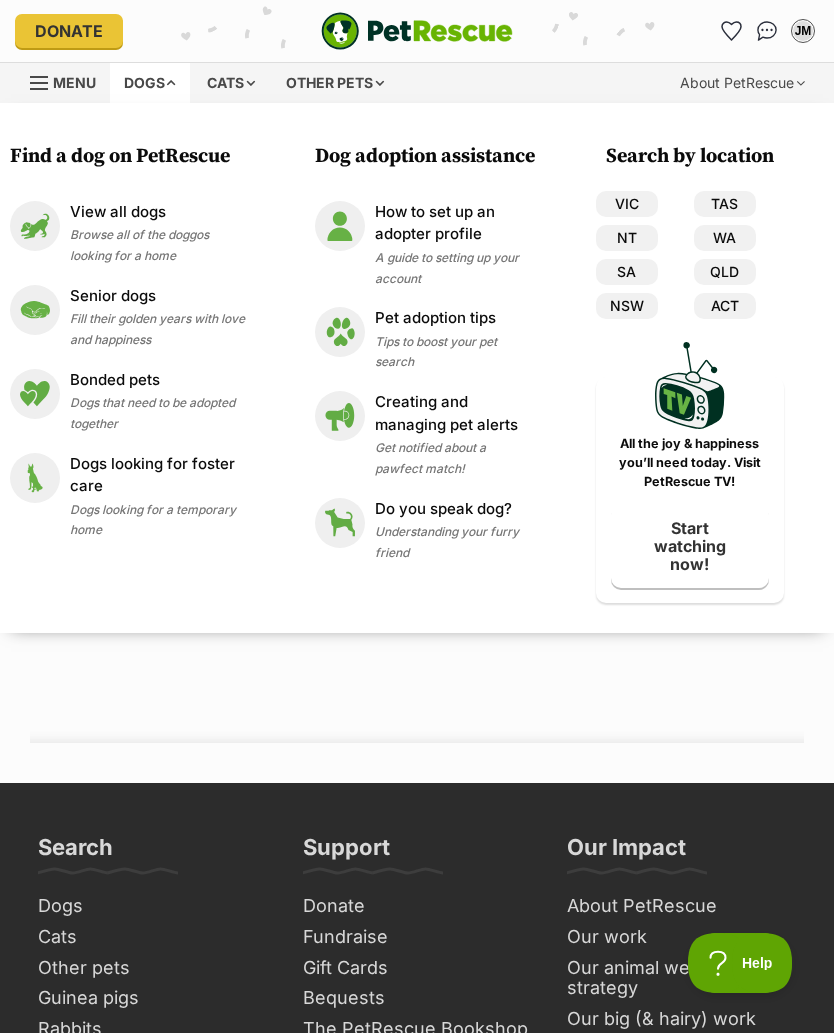 click on "VIC" at bounding box center [627, 204] 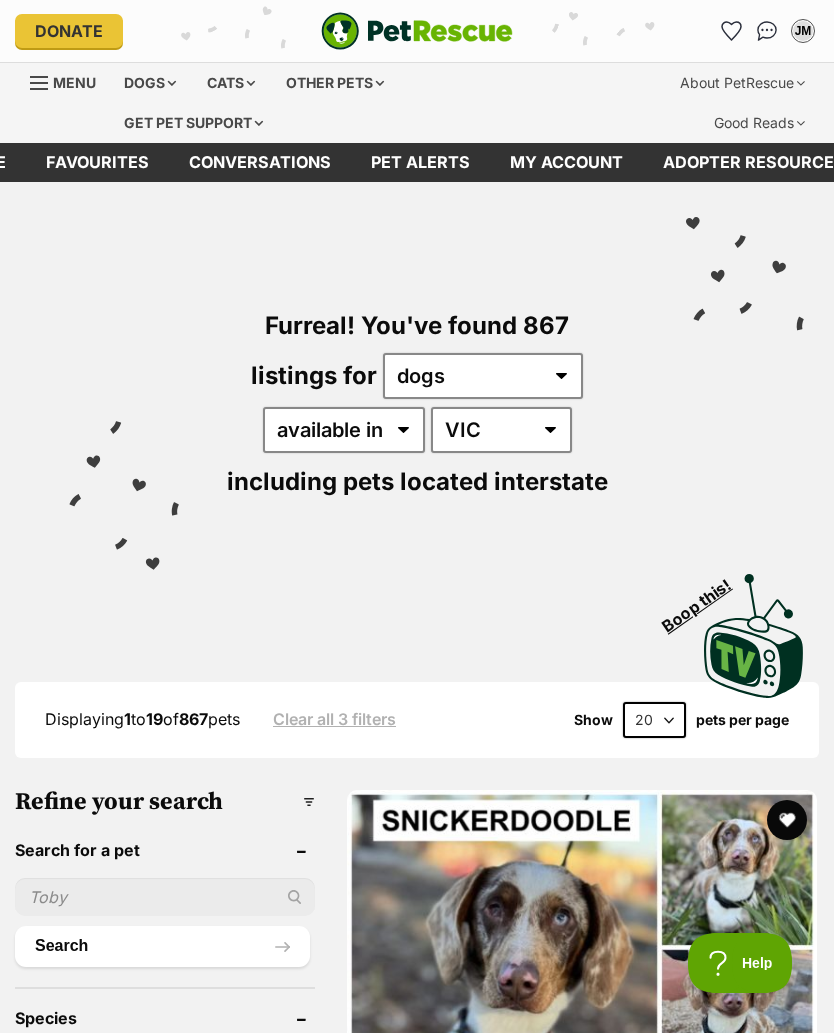 scroll, scrollTop: 0, scrollLeft: 0, axis: both 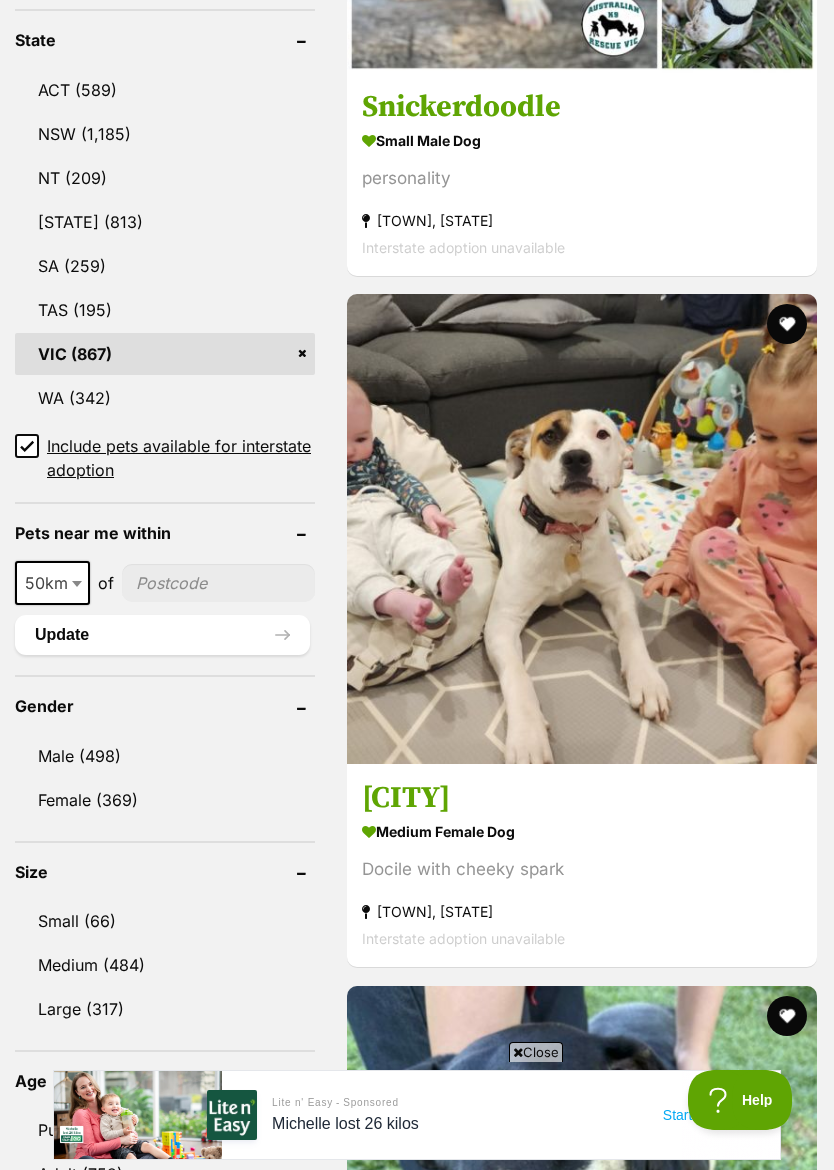 click at bounding box center [79, 583] 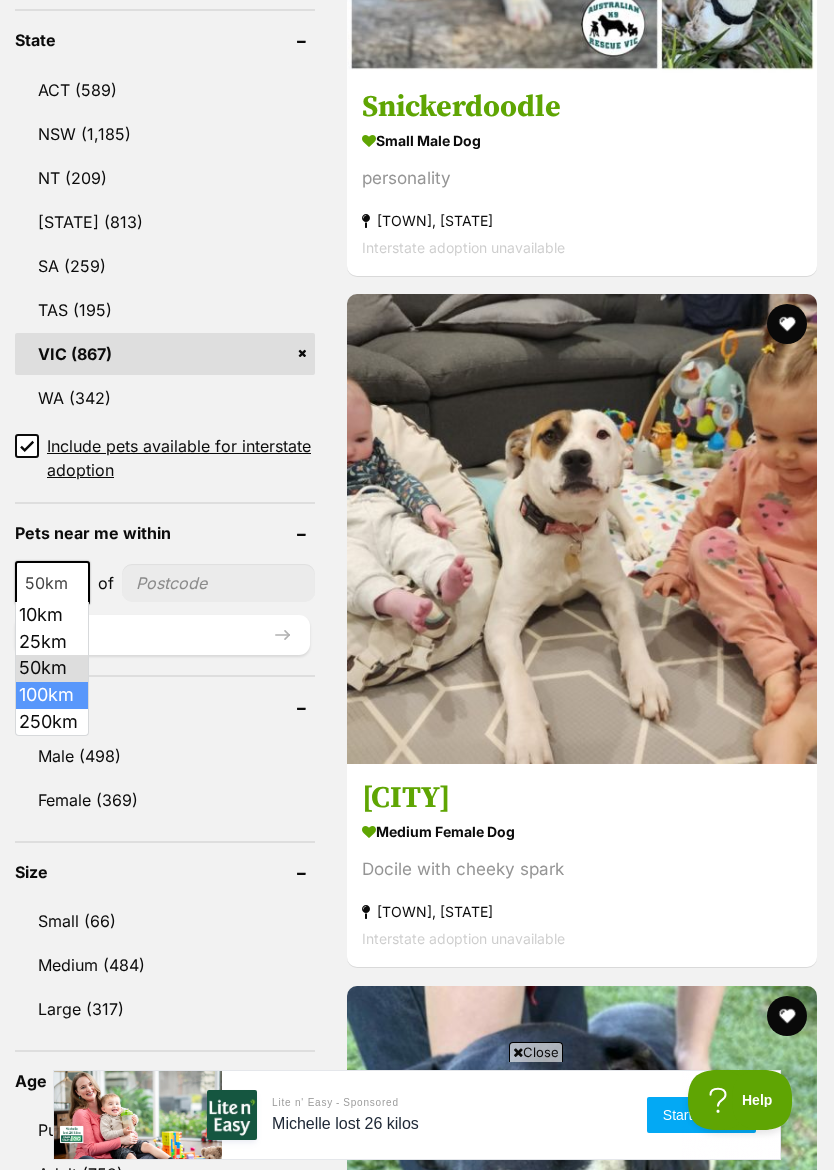 select on "100" 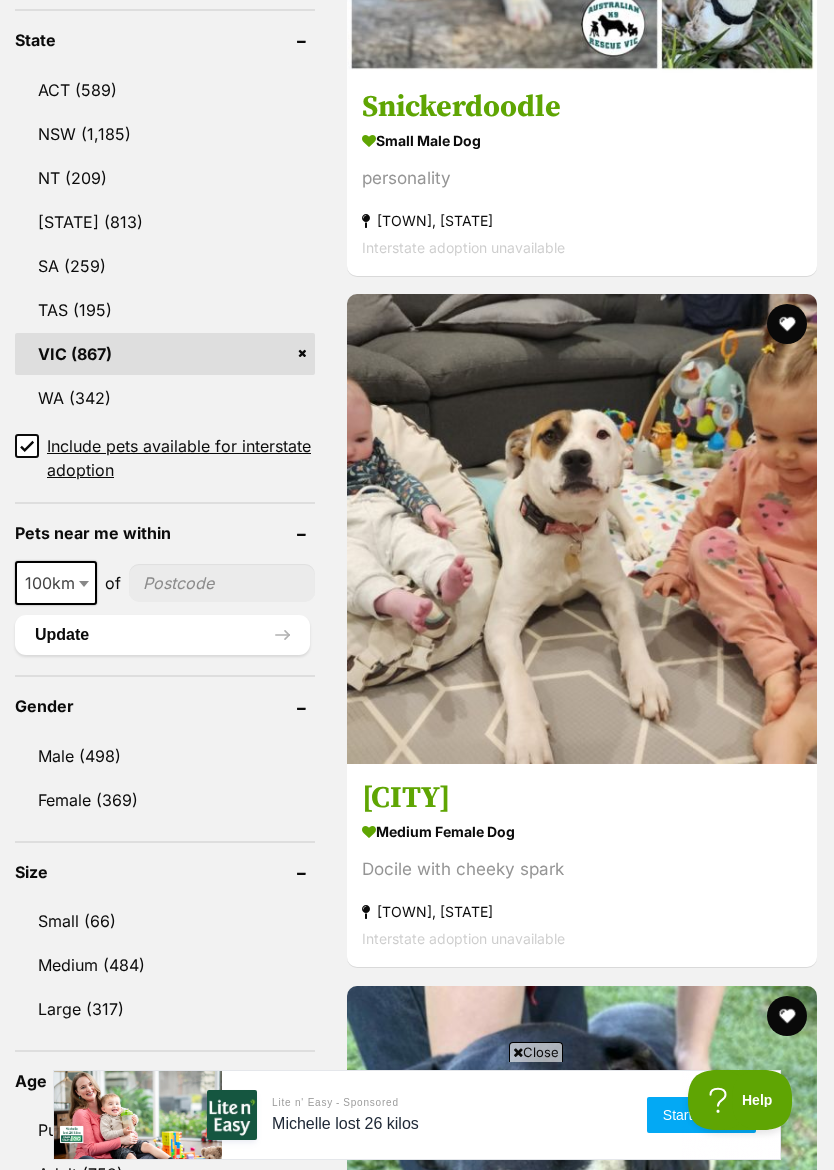 click on "Small (66)" at bounding box center [165, 921] 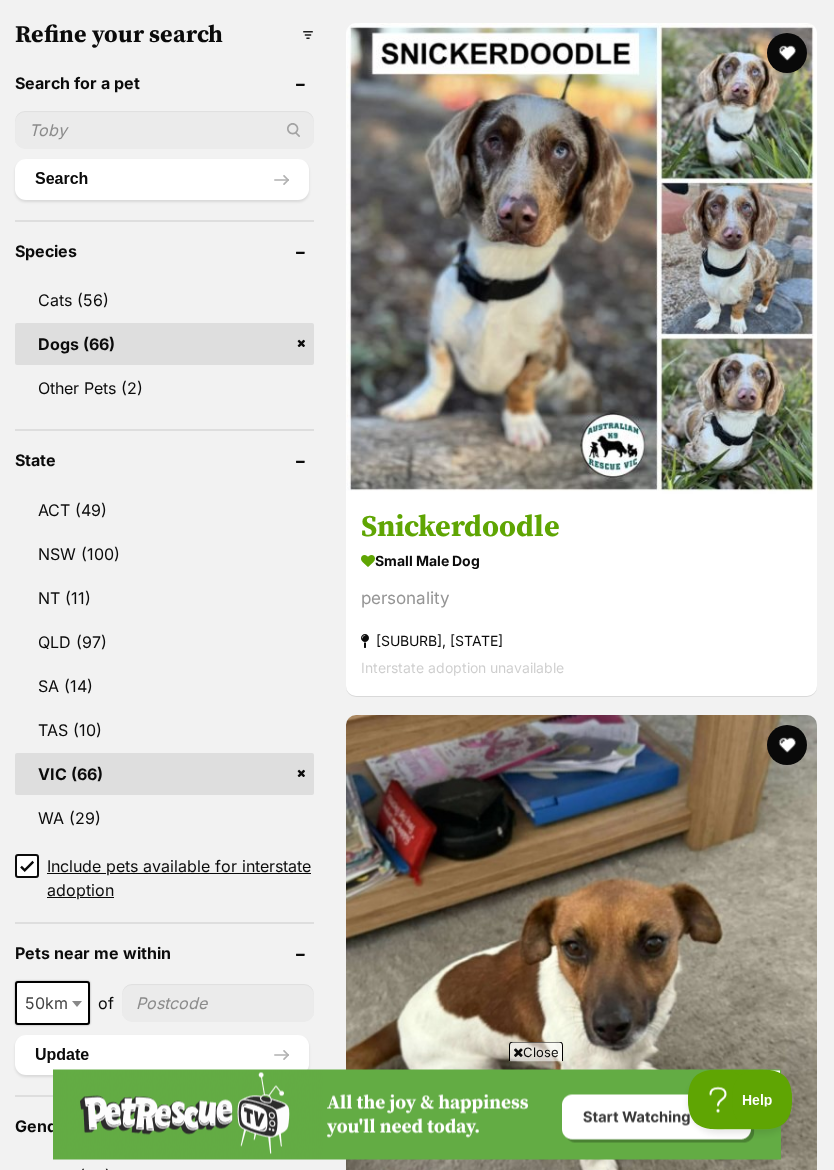 scroll, scrollTop: 771, scrollLeft: 0, axis: vertical 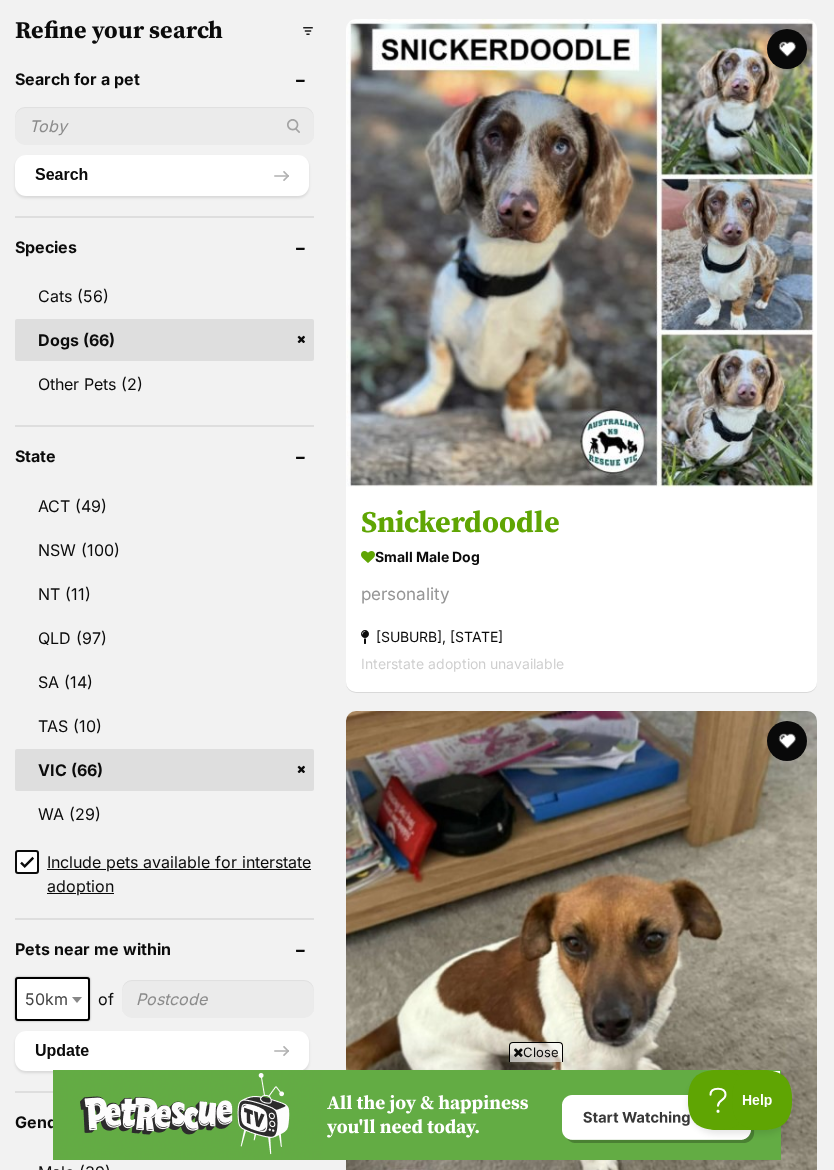 click at bounding box center (581, 2559) 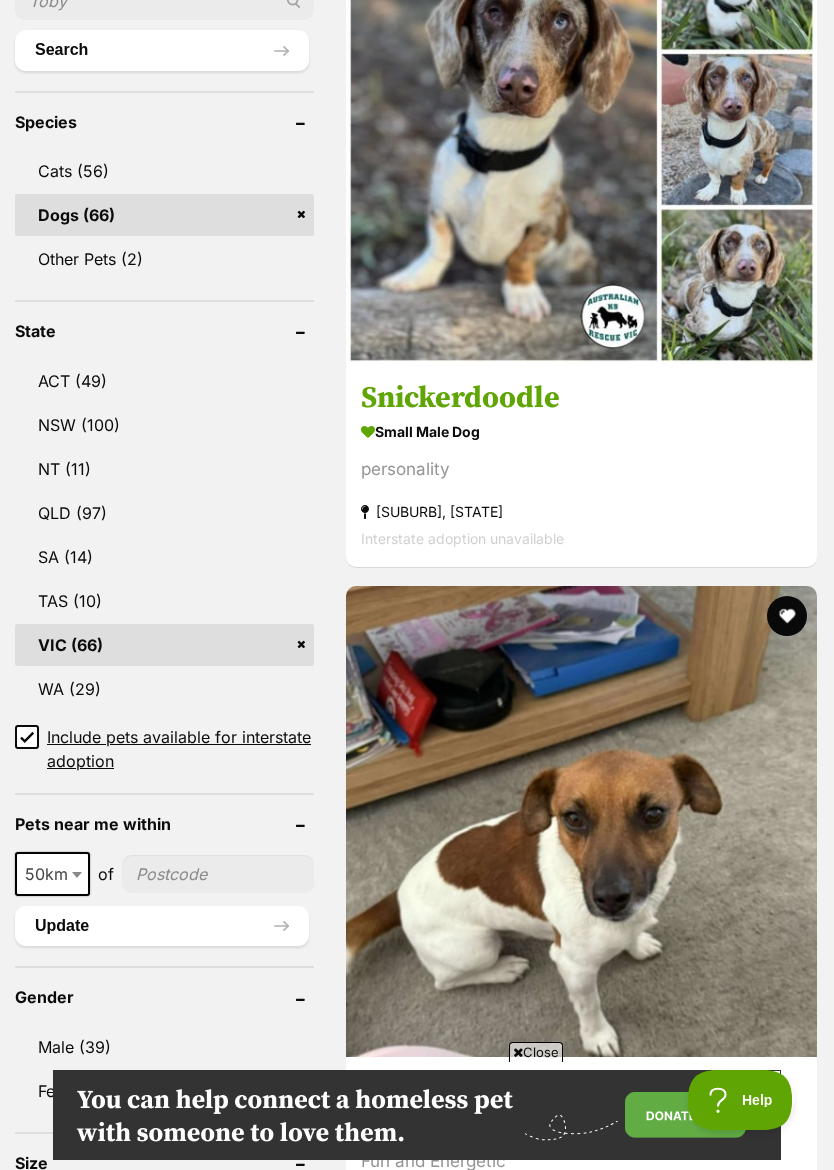 scroll, scrollTop: 0, scrollLeft: 0, axis: both 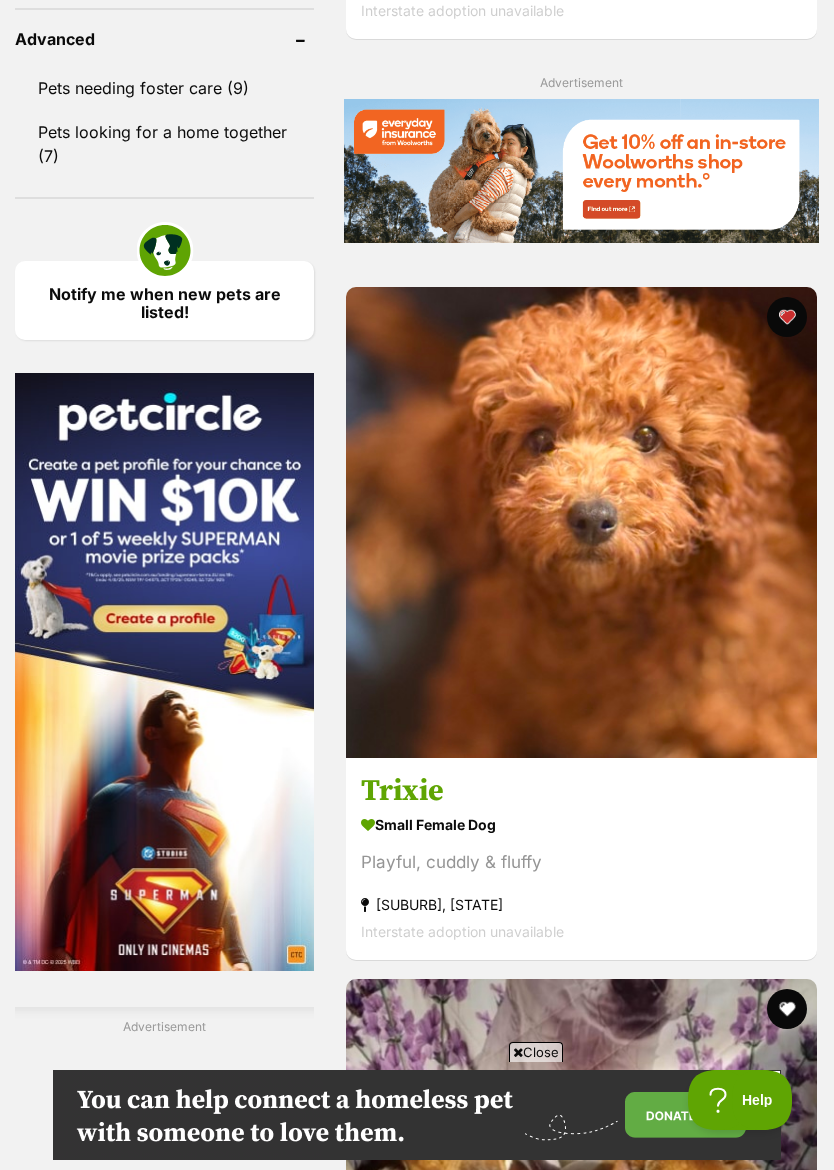 click on "small male Dog" at bounding box center [581, 6285] 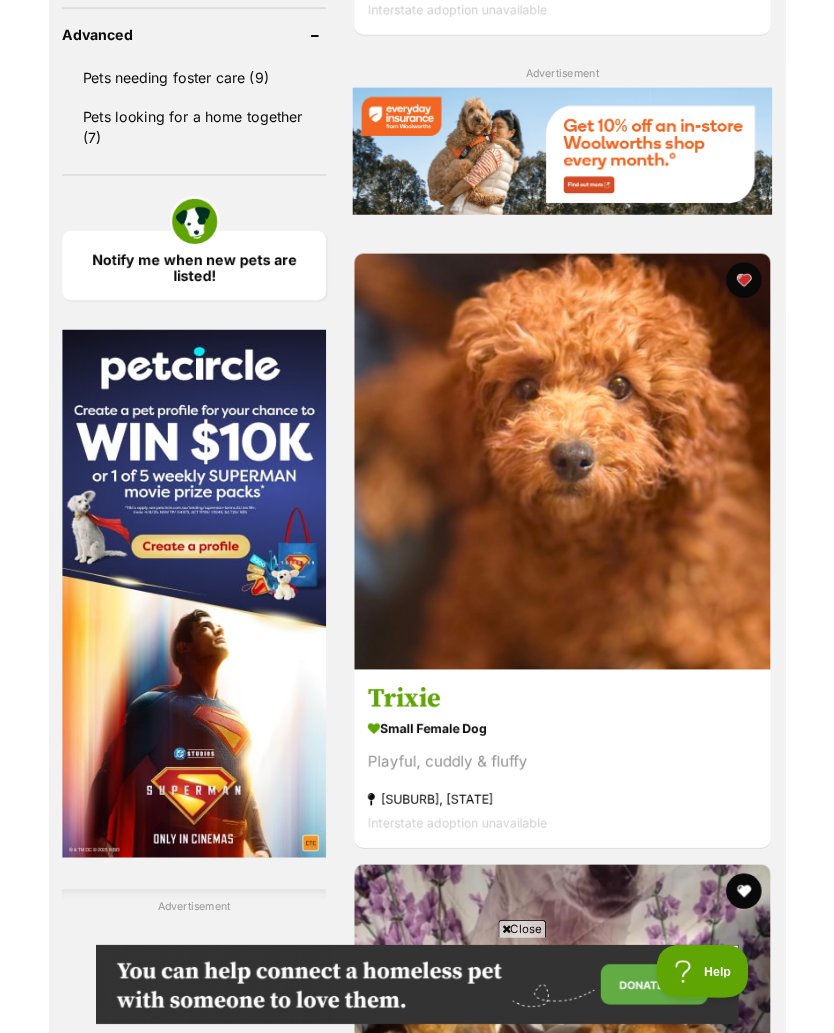 scroll, scrollTop: 2864, scrollLeft: 0, axis: vertical 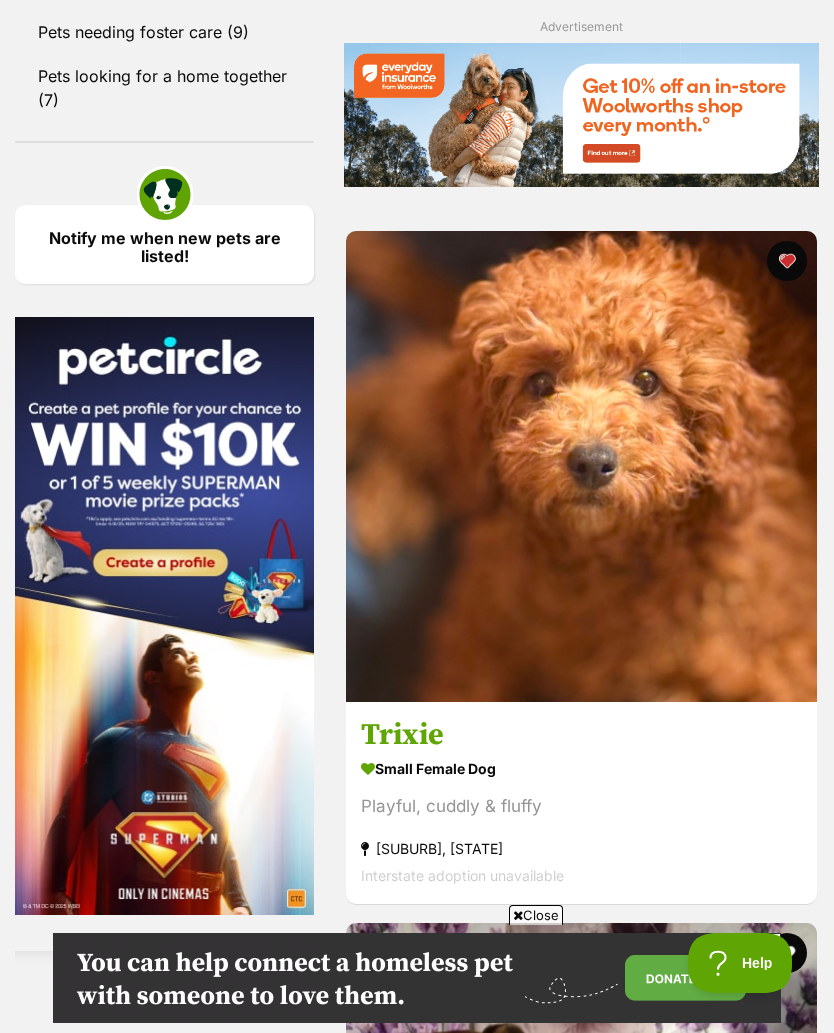 click at bounding box center (787, 5722) 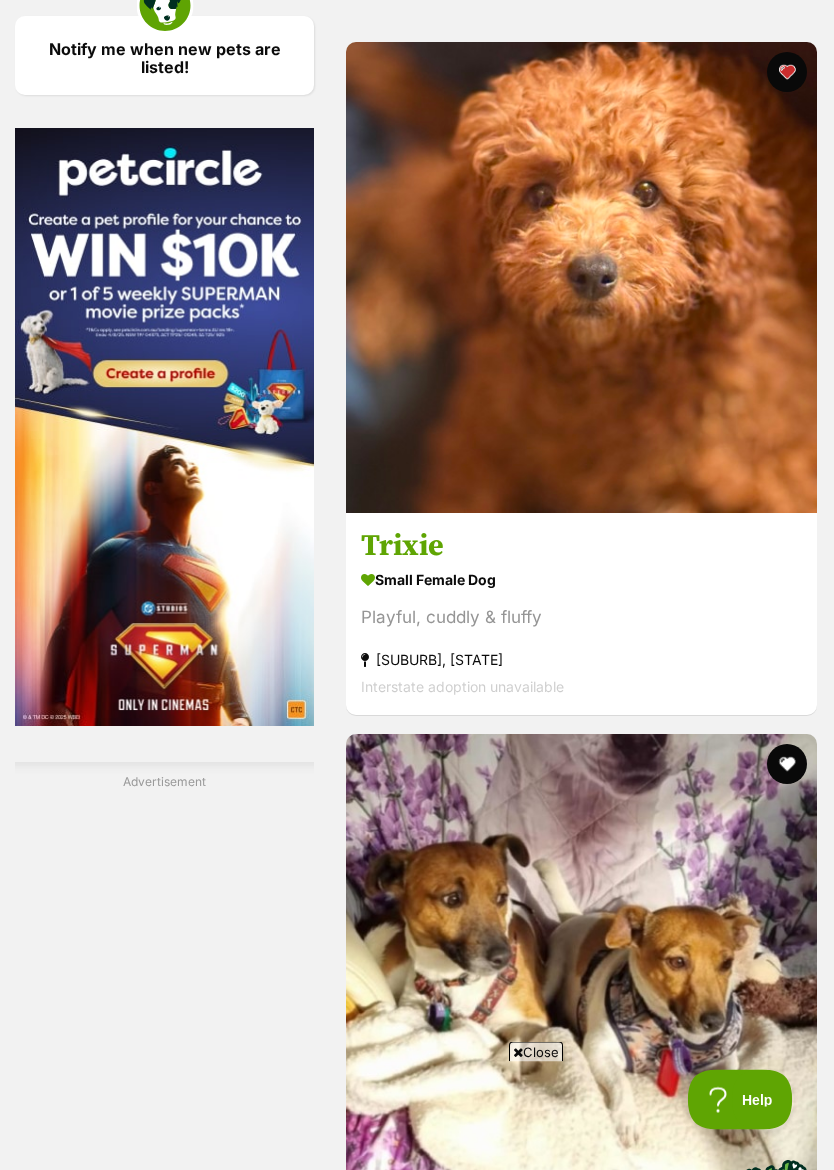 scroll, scrollTop: 0, scrollLeft: 0, axis: both 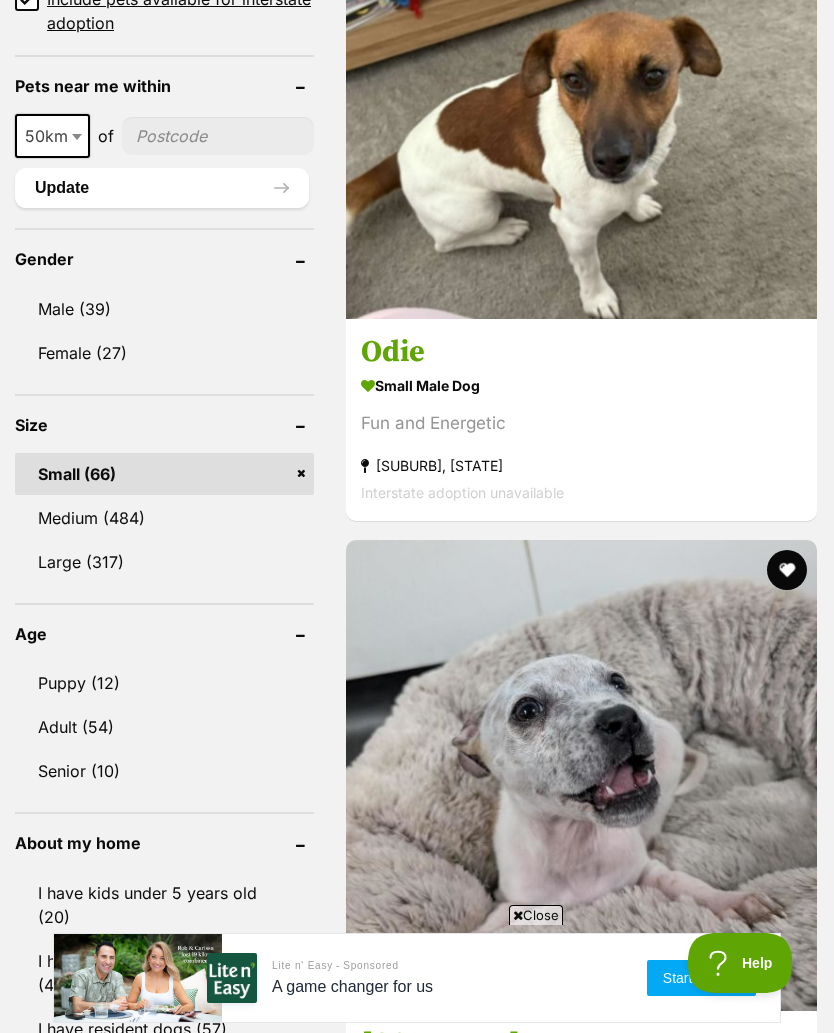 click on "Puppy (12)" at bounding box center (164, 683) 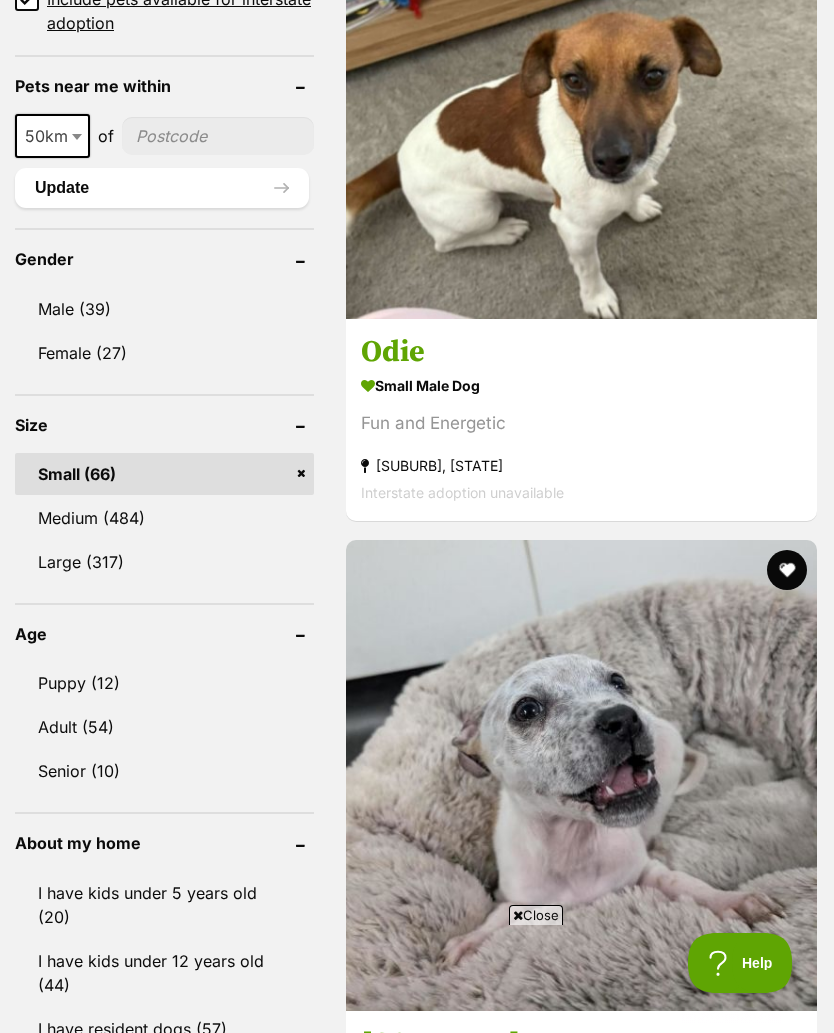 scroll, scrollTop: 0, scrollLeft: 0, axis: both 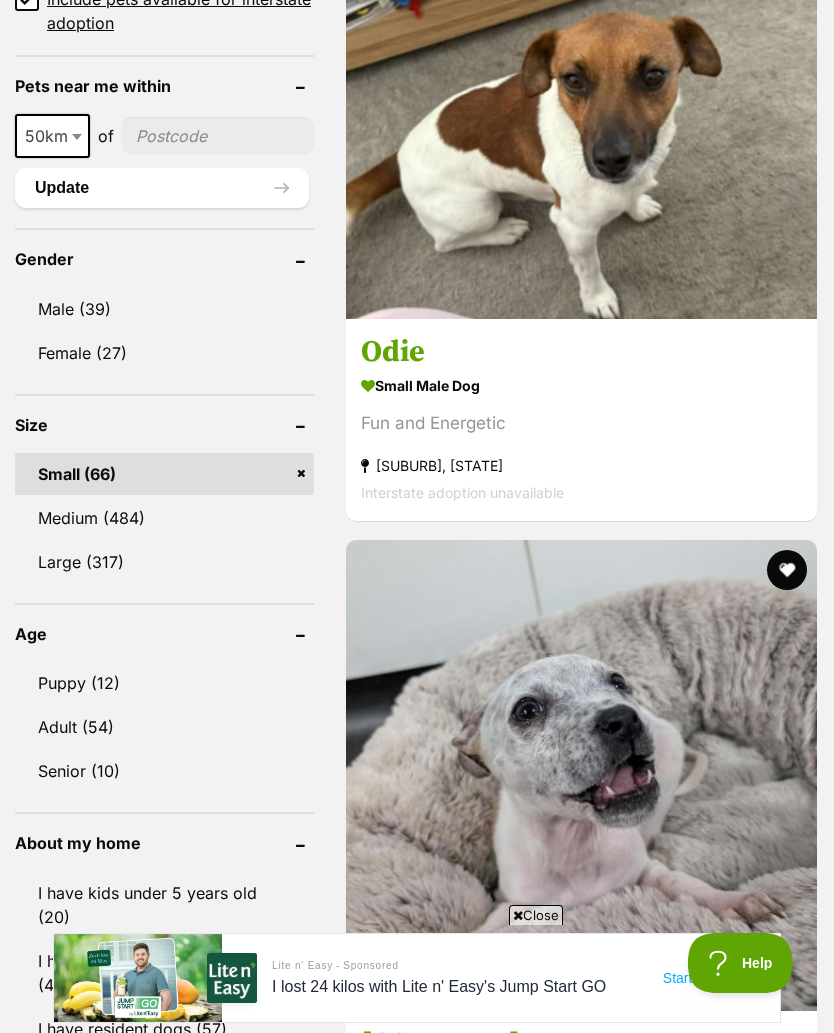 click on "Puppy (12)" at bounding box center (164, 683) 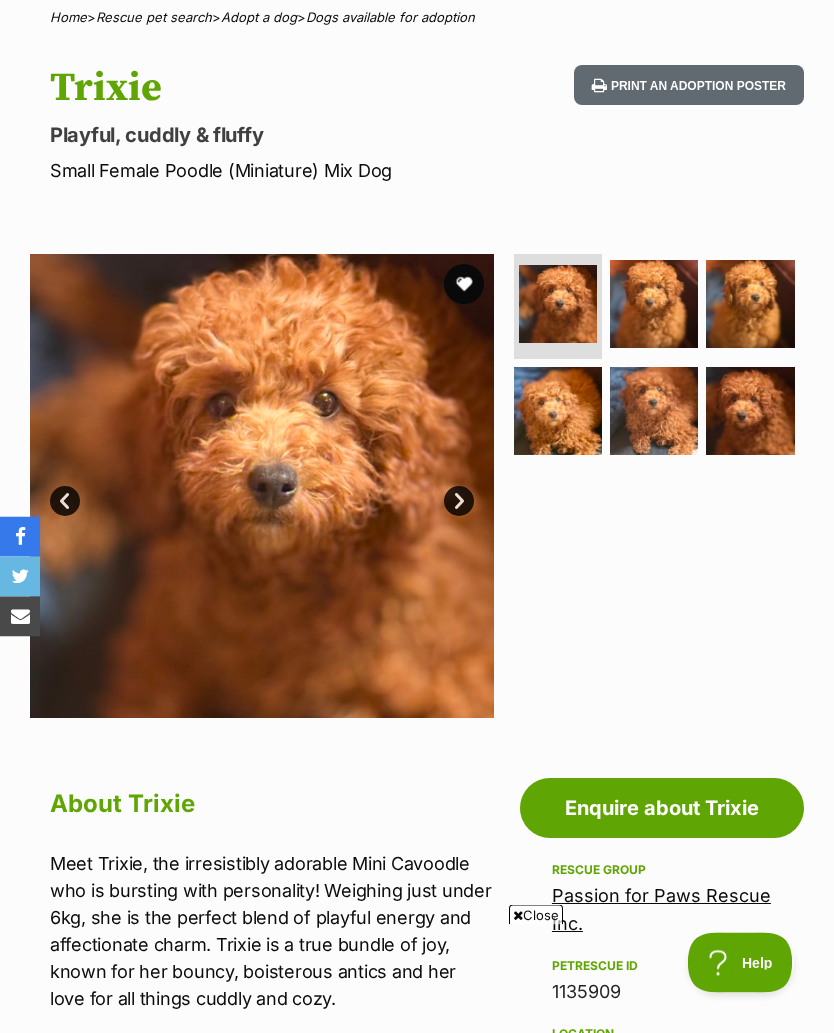 scroll, scrollTop: 202, scrollLeft: 0, axis: vertical 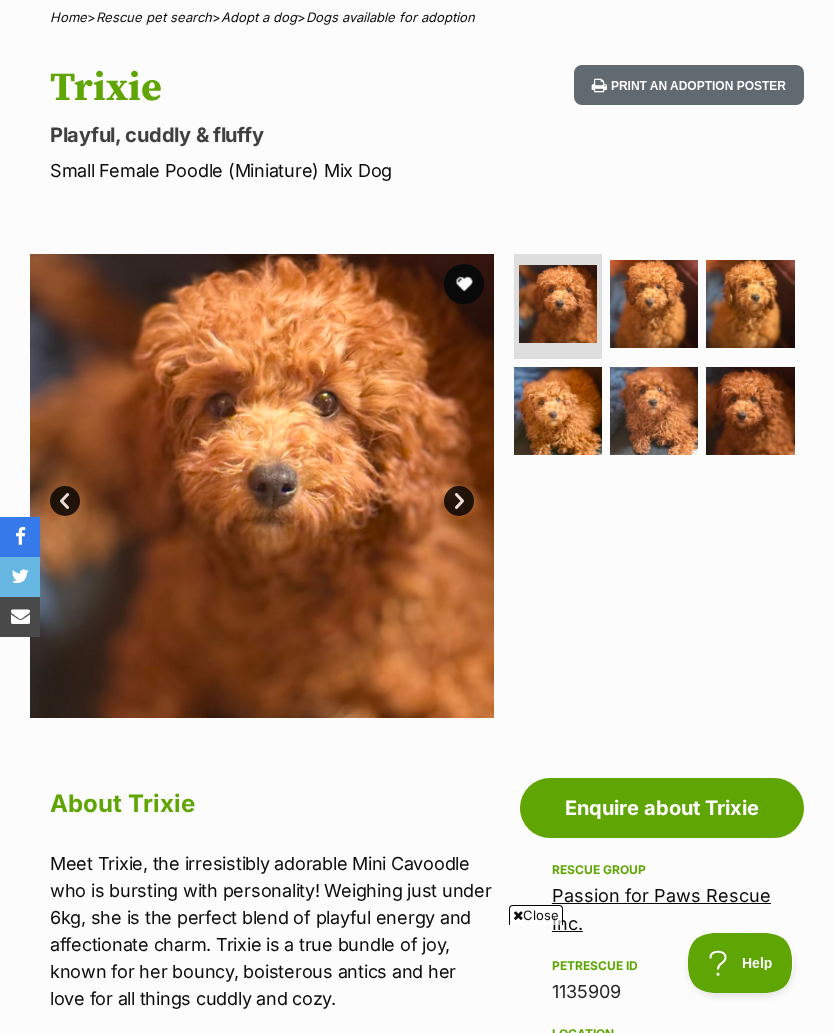 click at bounding box center (558, 411) 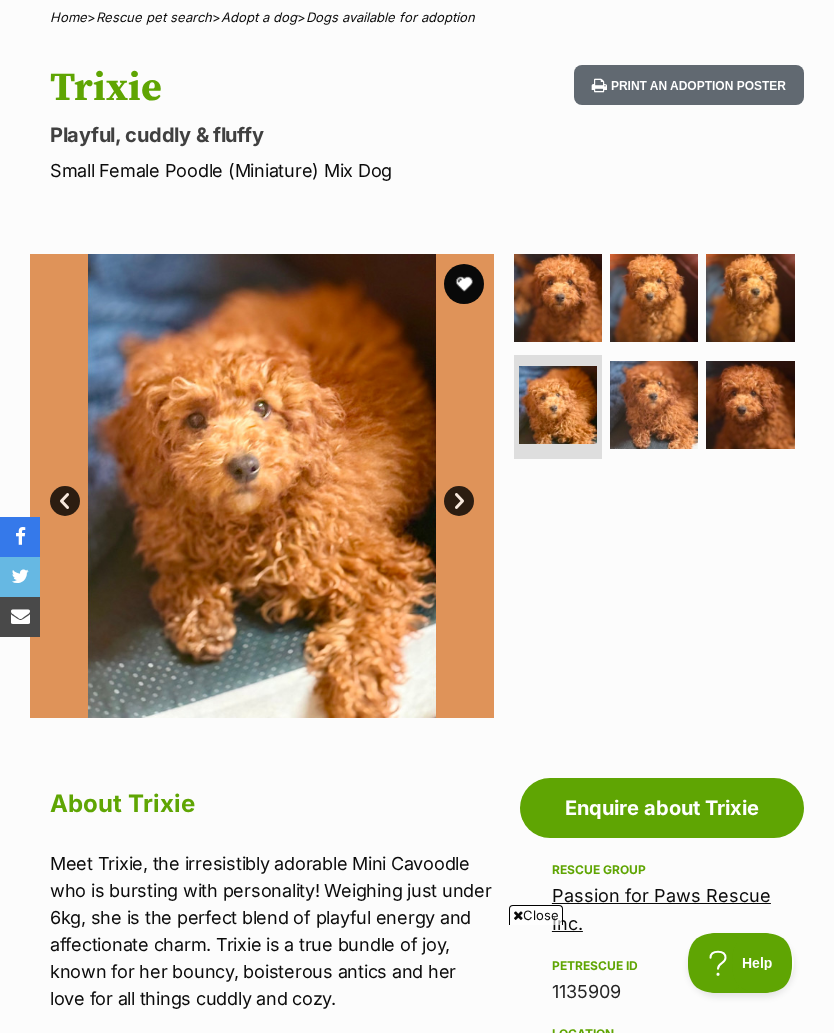 click at bounding box center [654, 405] 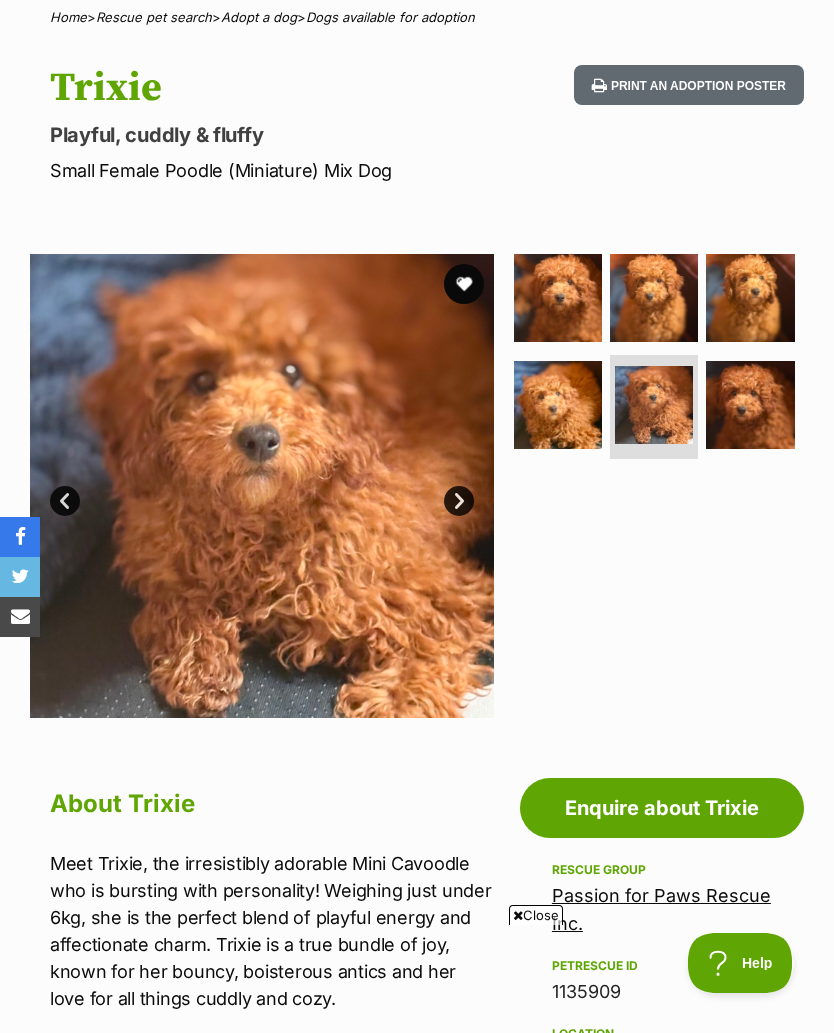 click at bounding box center [750, 405] 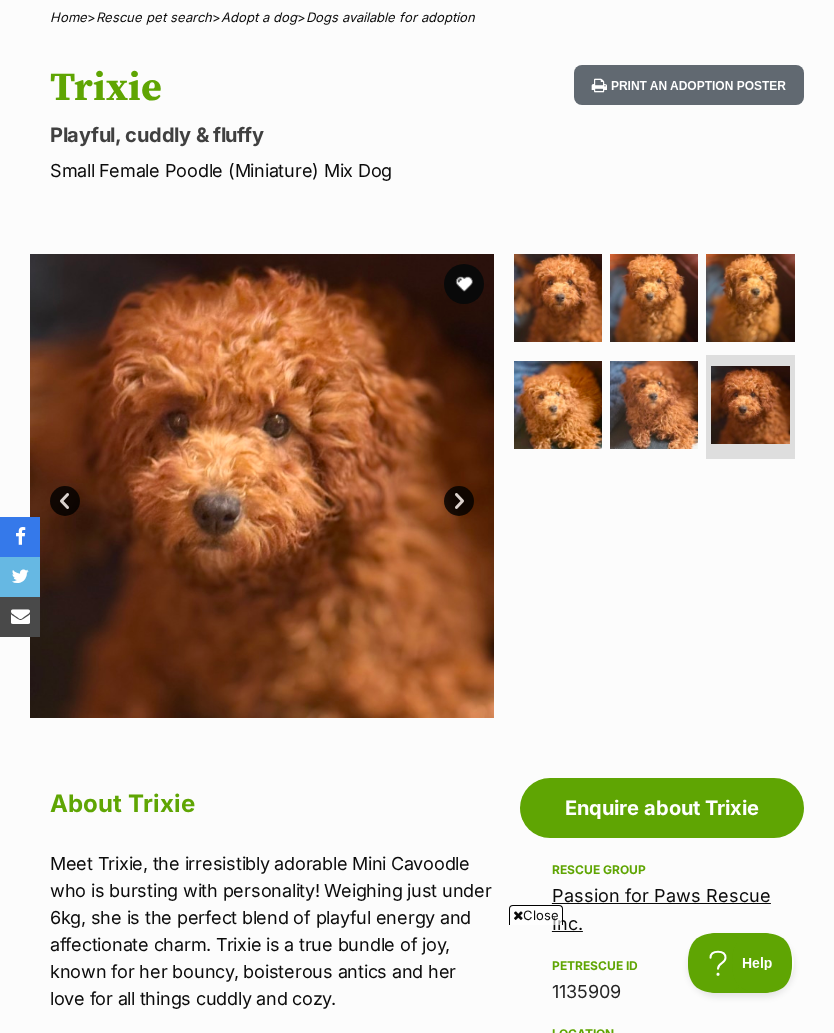 scroll, scrollTop: 0, scrollLeft: 0, axis: both 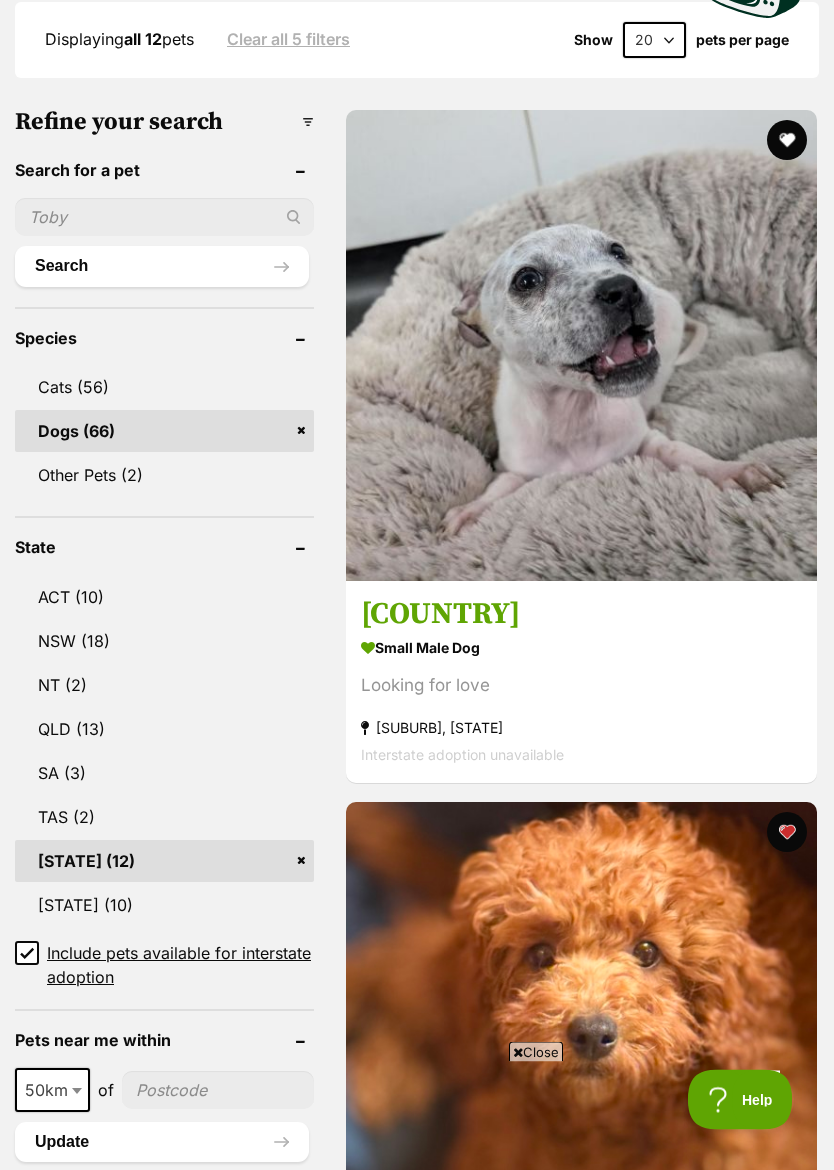 click at bounding box center (581, 1730) 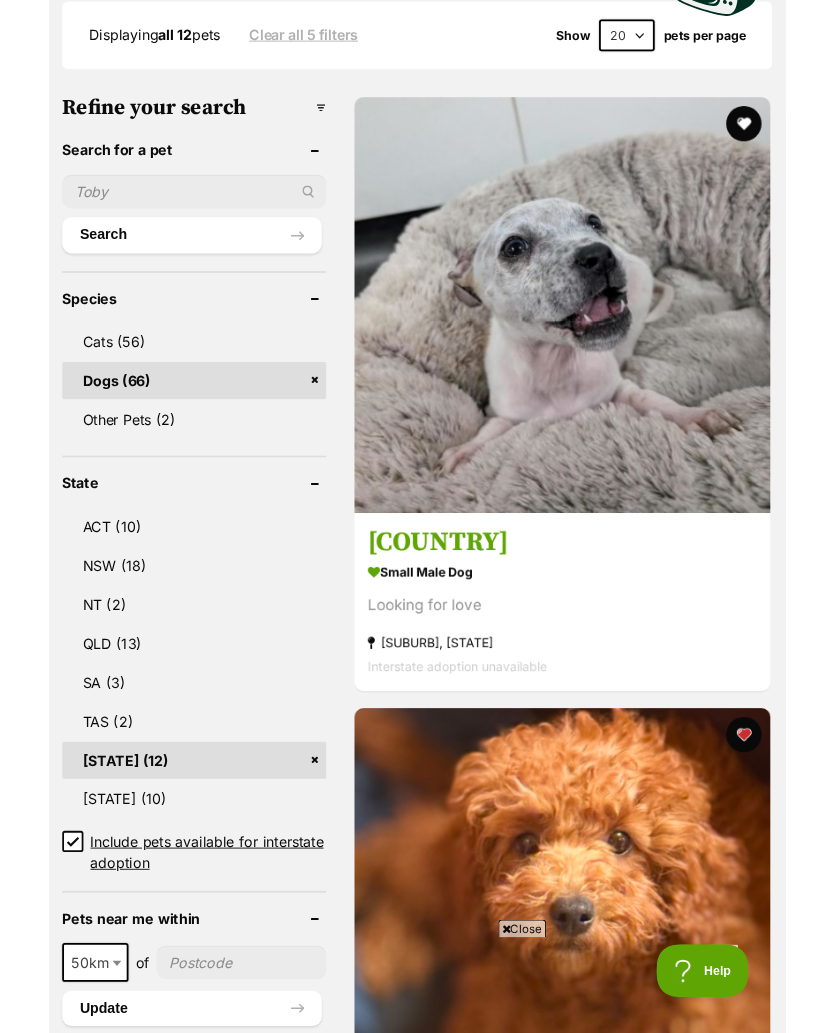 scroll, scrollTop: 790, scrollLeft: 0, axis: vertical 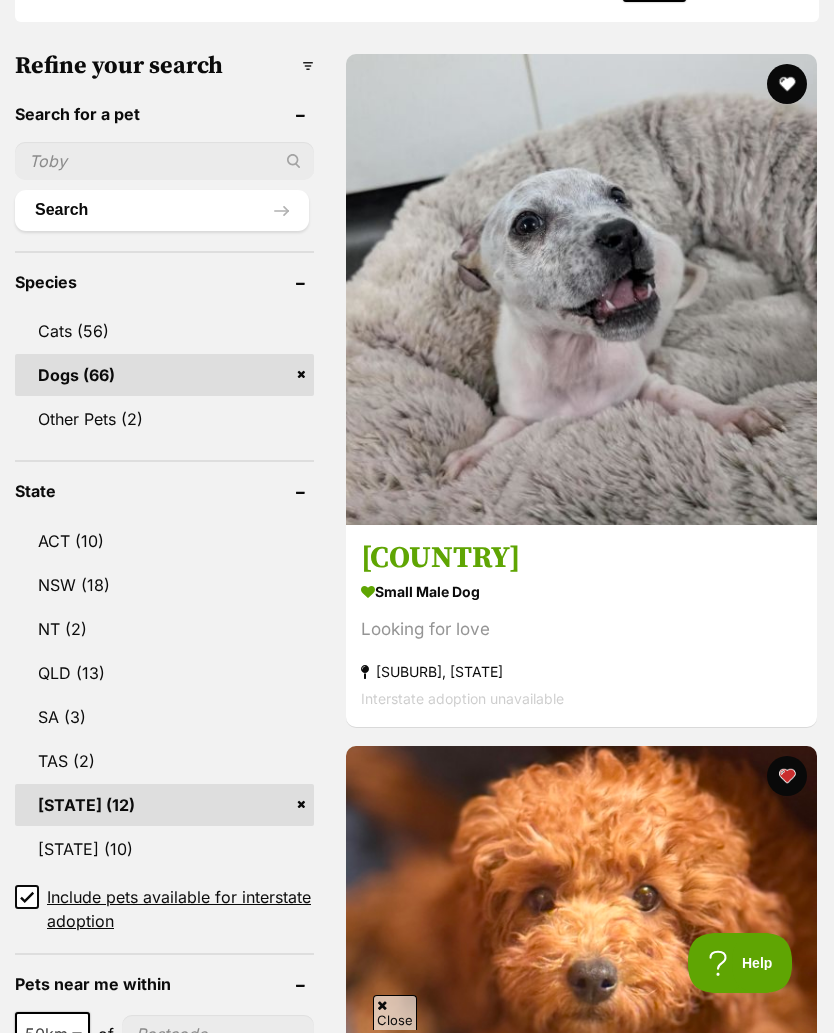 click at bounding box center [581, 981] 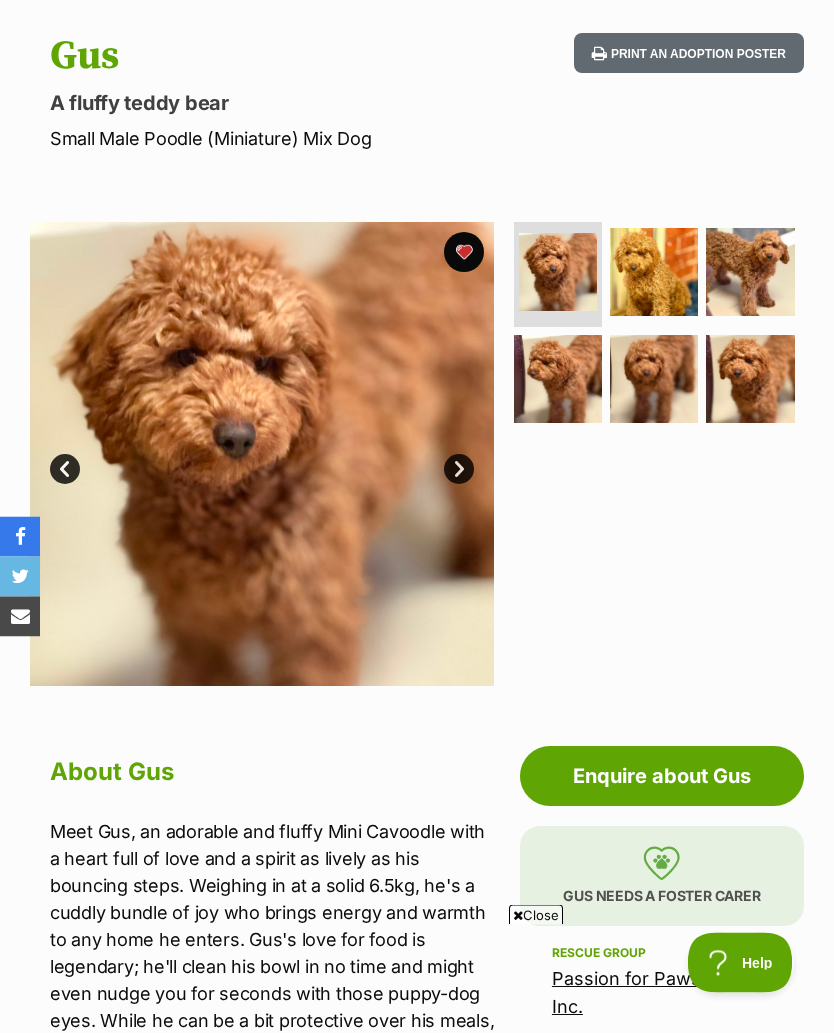 scroll, scrollTop: 226, scrollLeft: 0, axis: vertical 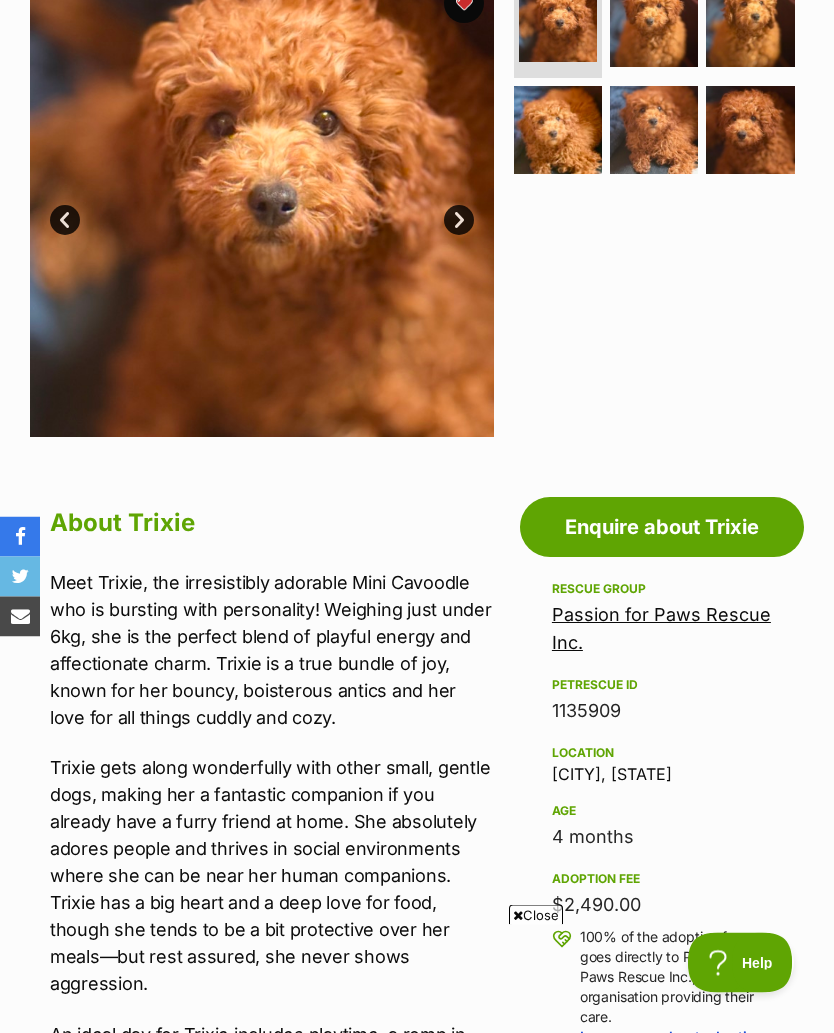 click on "Enquire about Trixie" at bounding box center [662, 528] 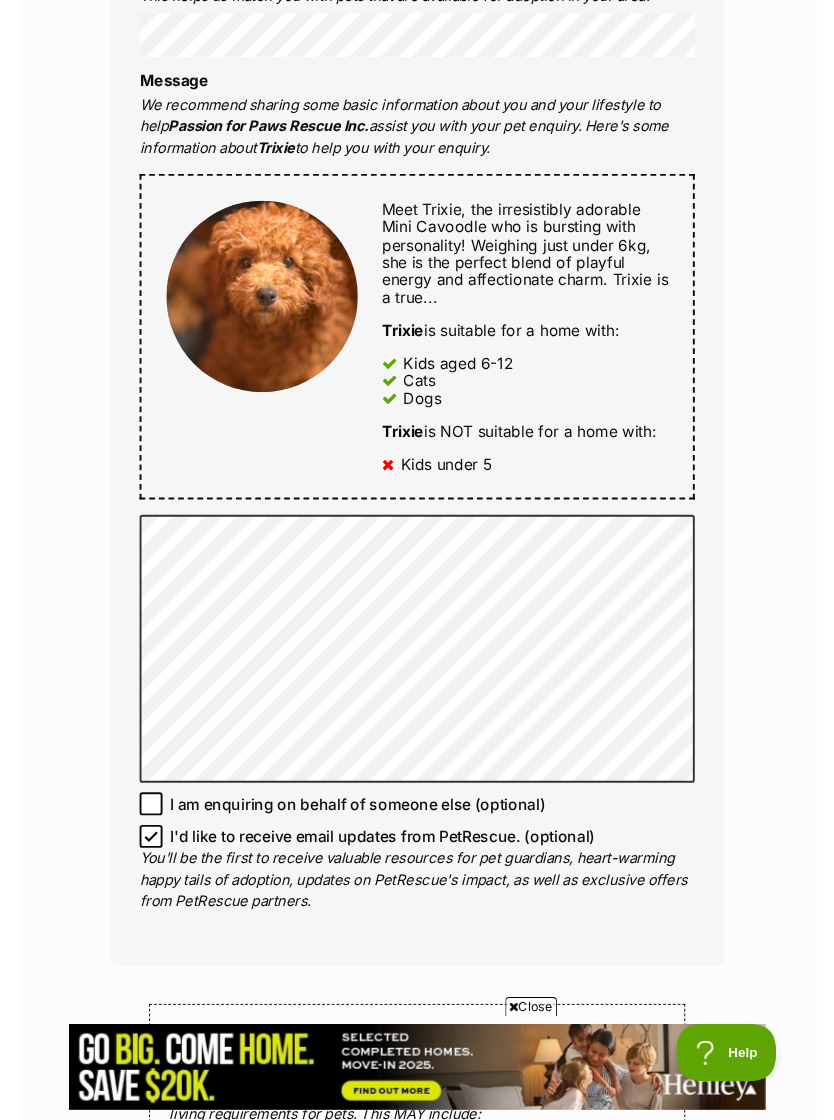 scroll, scrollTop: 875, scrollLeft: 0, axis: vertical 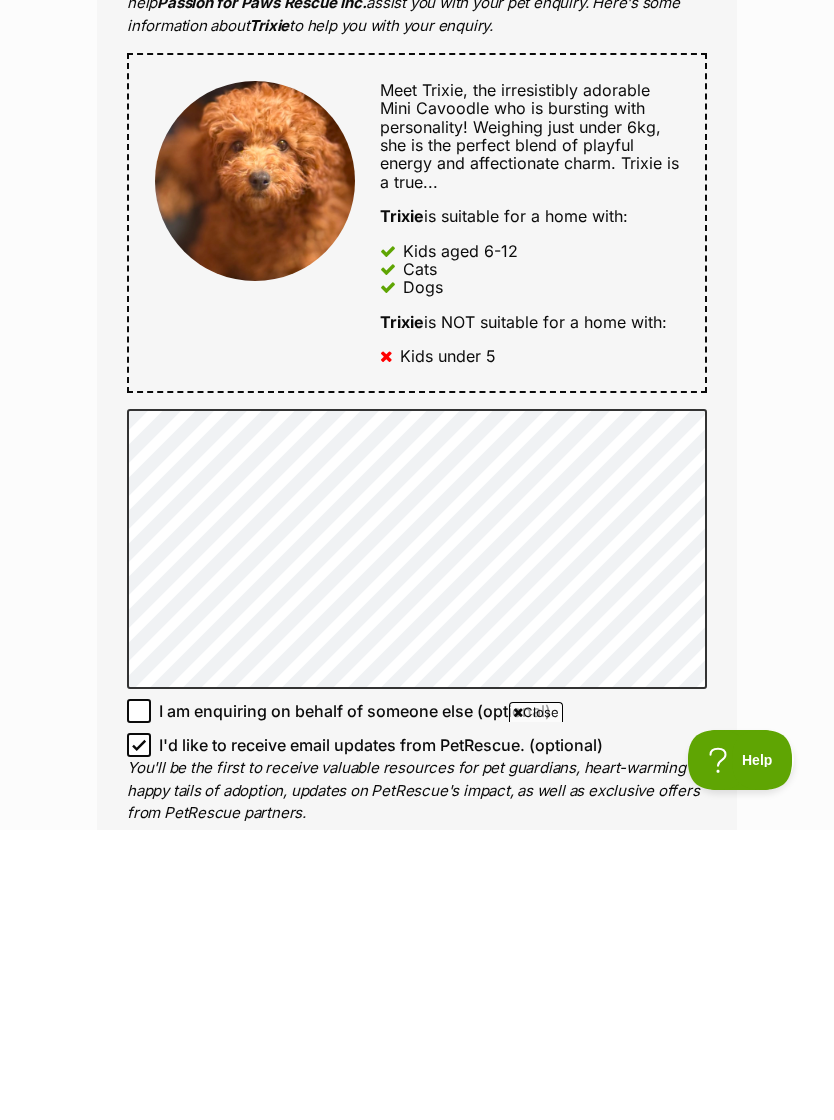 click on "Enquire about  Trixie
Full name Jacinta Mathews
Email
We require this to be able to send you communications regarding your pet enquiry.
brintaleehaulage@bigpond.com
Phone number United States +1 United Kingdom +44 Afghanistan (‫افغانستان‬‎) +93 Albania (Shqipëri) +355 Algeria (‫الجزائر‬‎) +213 American Samoa +1684 Andorra +376 Angola +244 Anguilla +1264 Antigua and Barbuda +1268 Argentina +54 Armenia (Հայաստան) +374 Aruba +297 Australia +61 Austria (Österreich) +43 Azerbaijan (Azərbaycan) +994 Bahamas +1242 Bahrain (‫البحرين‬‎) +973 Bangladesh (বাংলাদেশ) +880 Barbados +1246 Belarus (Беларусь) +375 Belgium (België) +32 Belize +501 Benin (Bénin) +229 Bermuda +1441 Bhutan (འབྲུག) +975 Bolivia +591 Bosnia and Herzegovina (Босна и Херцеговина) +387 Botswana +267 Brazil (Brasil) +55 British Indian Ocean Territory +246 British Virgin Islands +1284 Brunei +673 +359 +226" at bounding box center (417, 784) 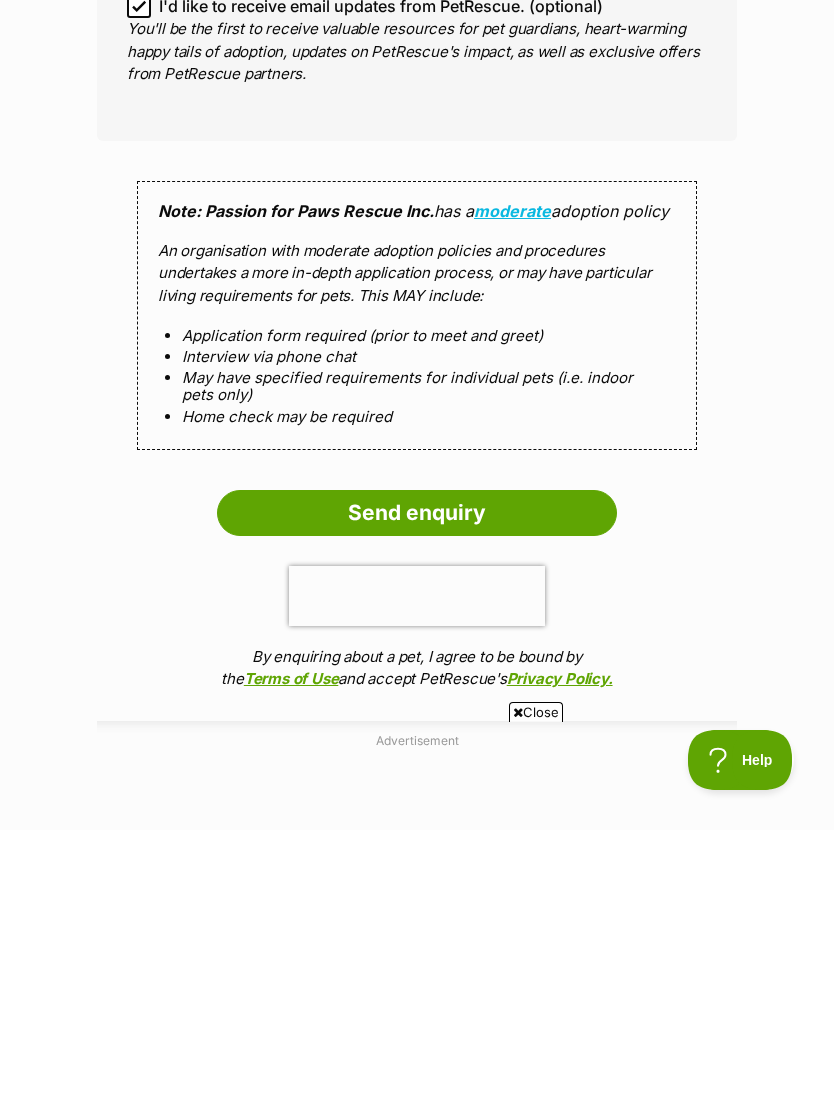 click on "Send enquiry" at bounding box center [417, 803] 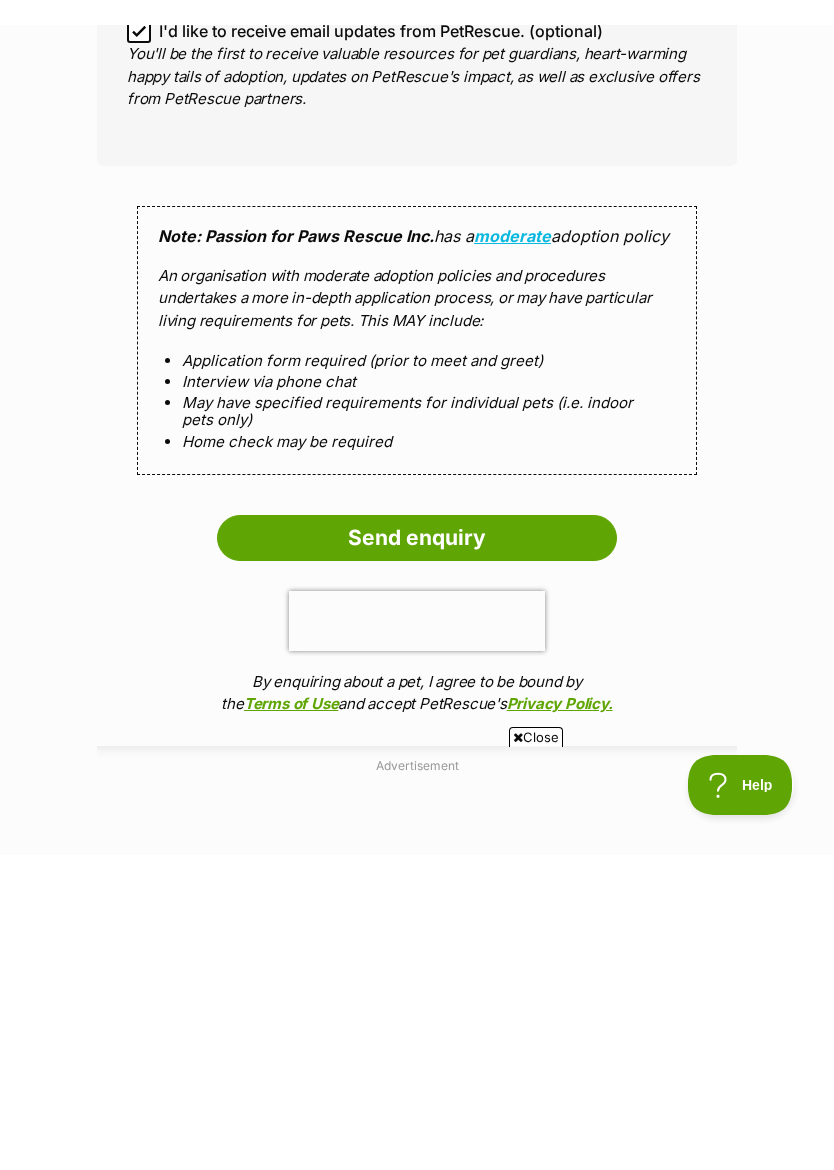 scroll, scrollTop: 1741, scrollLeft: 0, axis: vertical 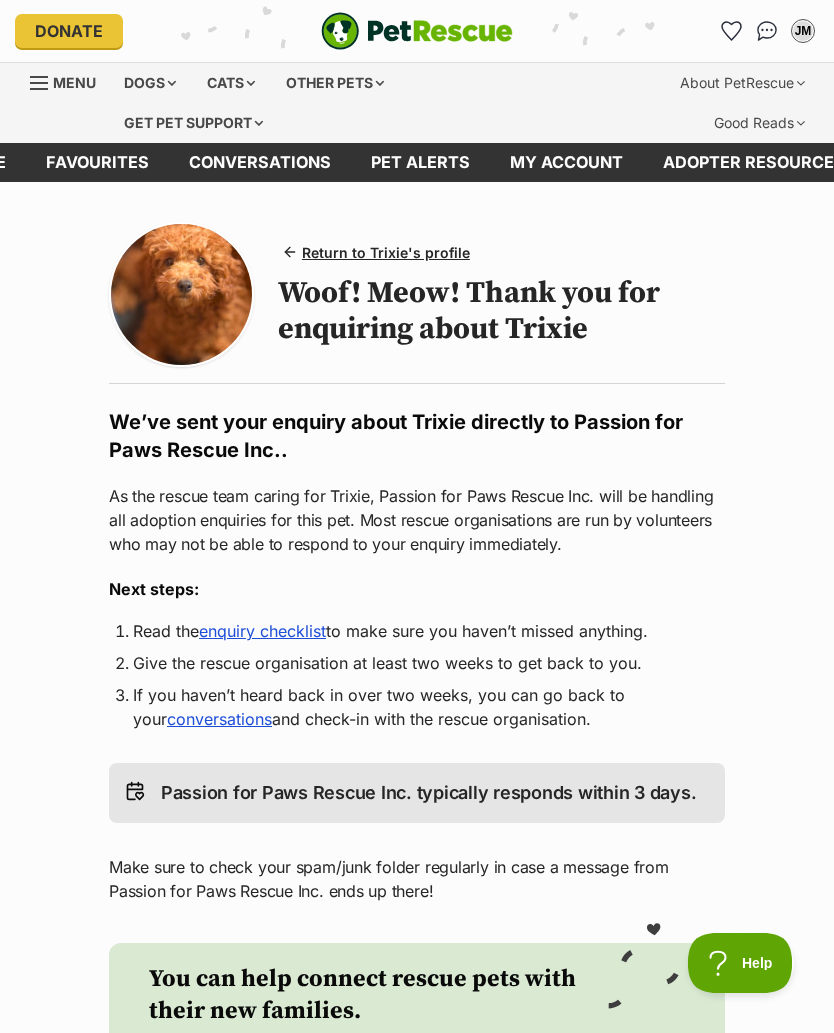 click on "Dogs" at bounding box center [150, 83] 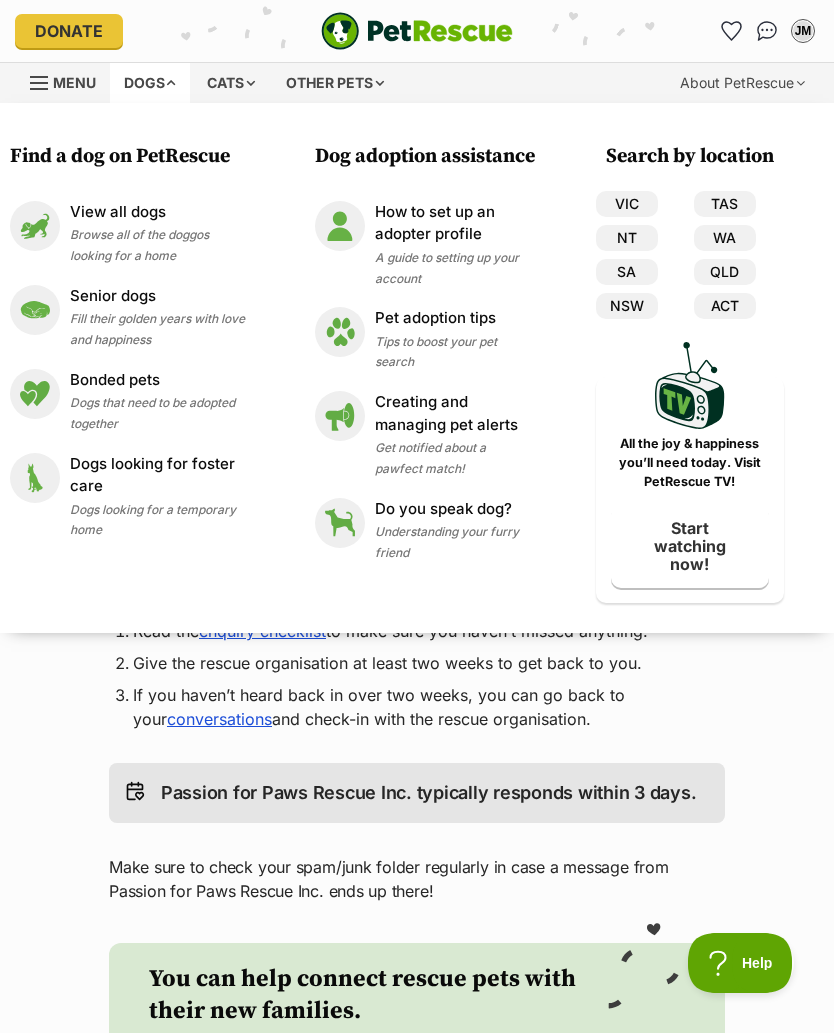 click on "Pet adoption tips
Tips to boost your pet search" at bounding box center [455, 339] 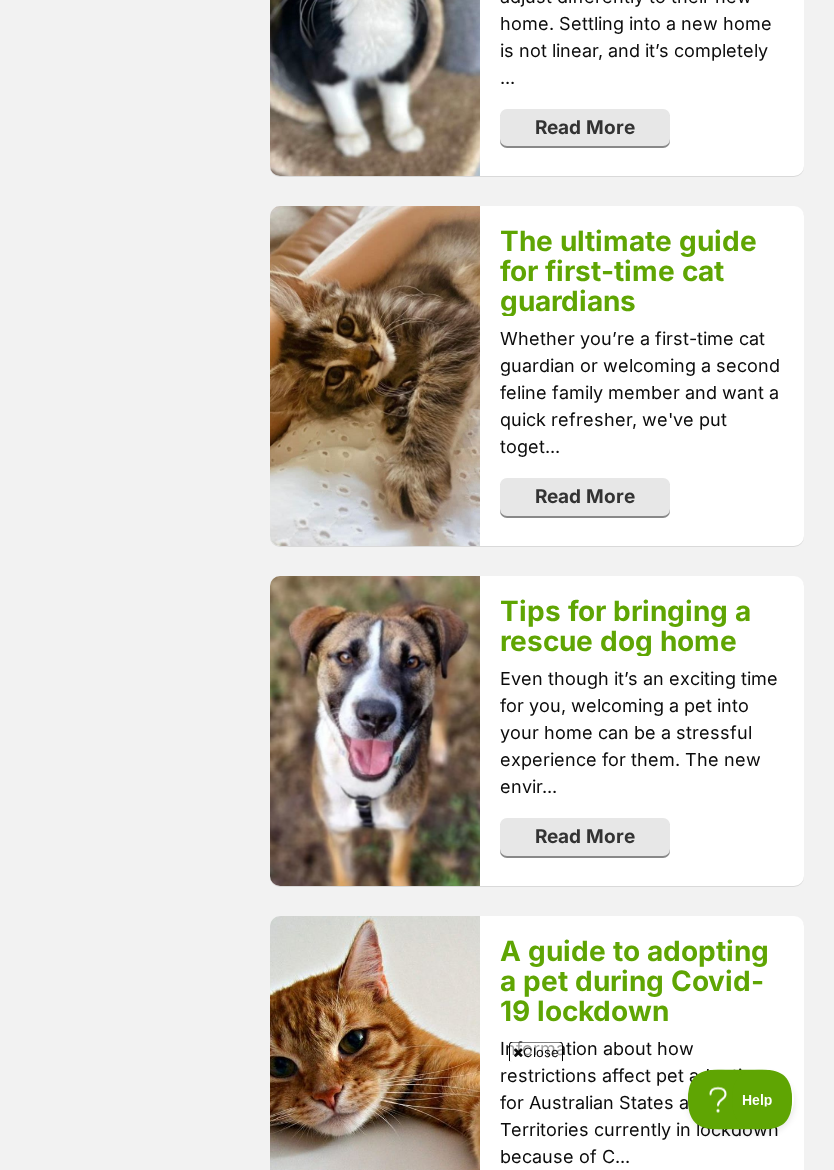 scroll, scrollTop: 2362, scrollLeft: 0, axis: vertical 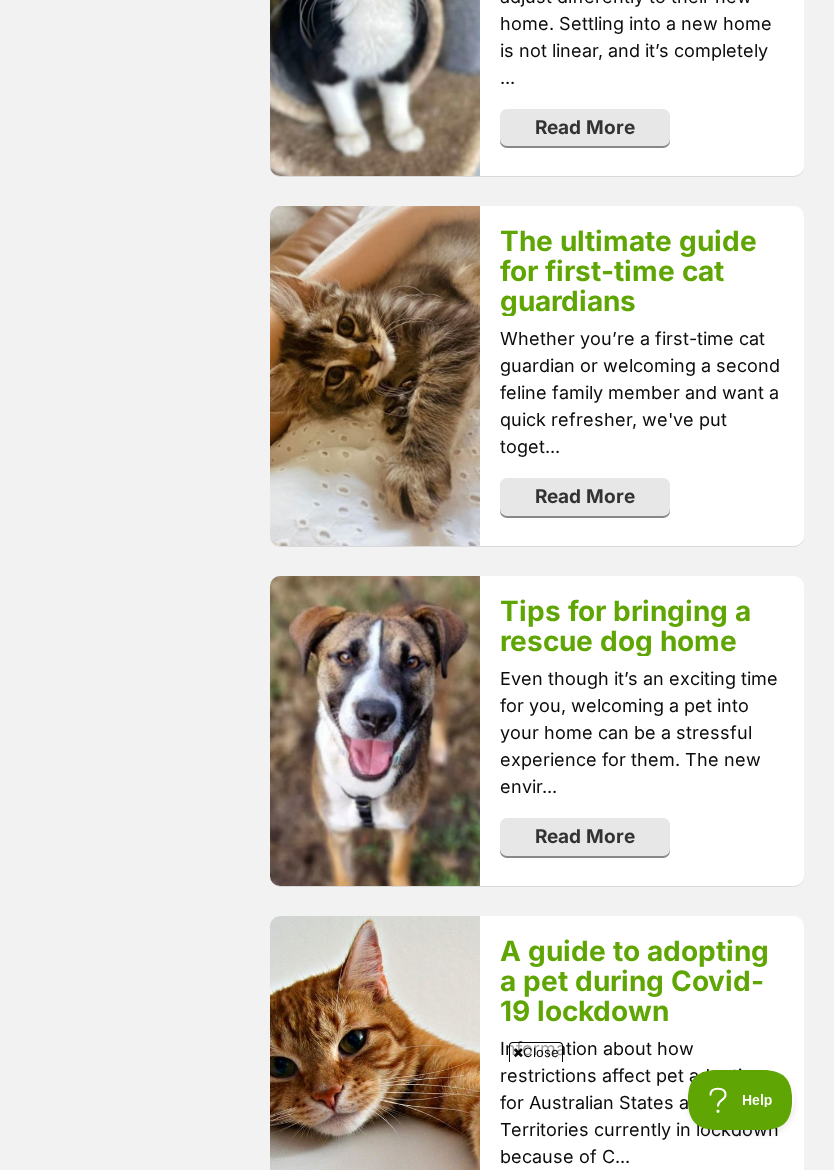 click on "Read More" at bounding box center (585, 837) 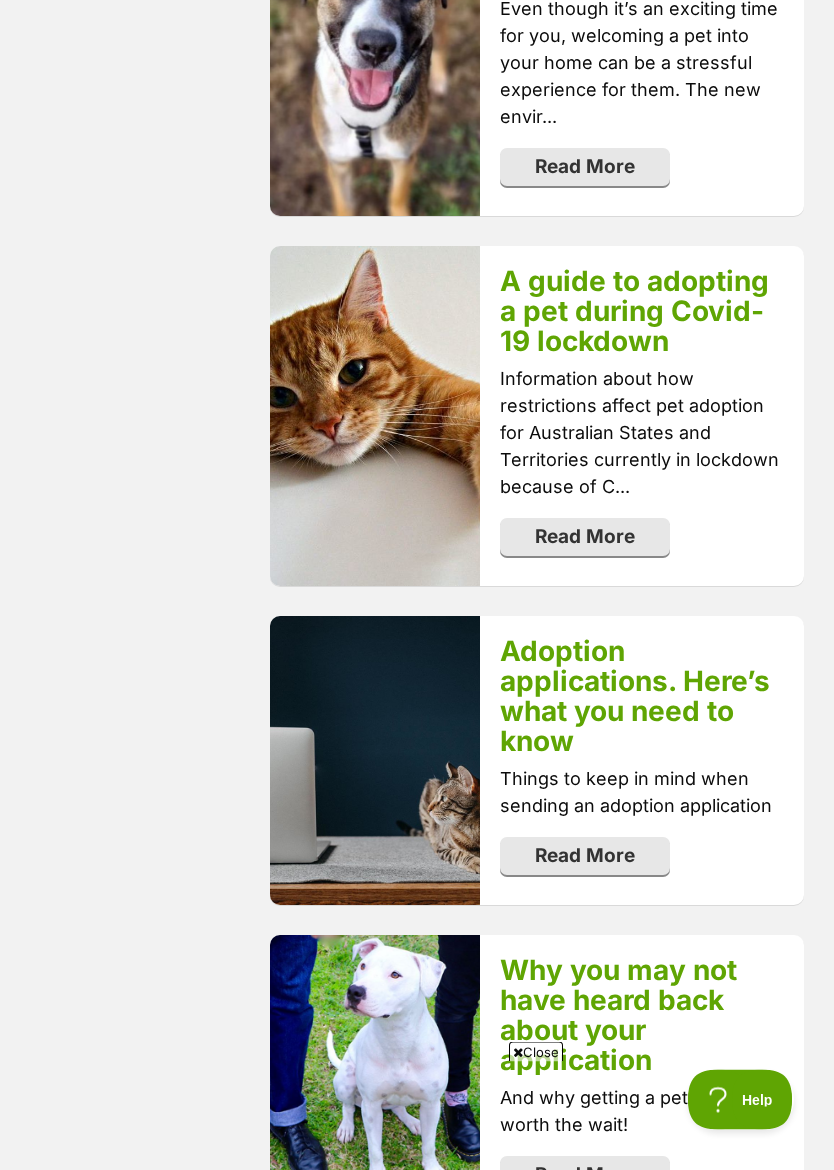 scroll, scrollTop: 3033, scrollLeft: 0, axis: vertical 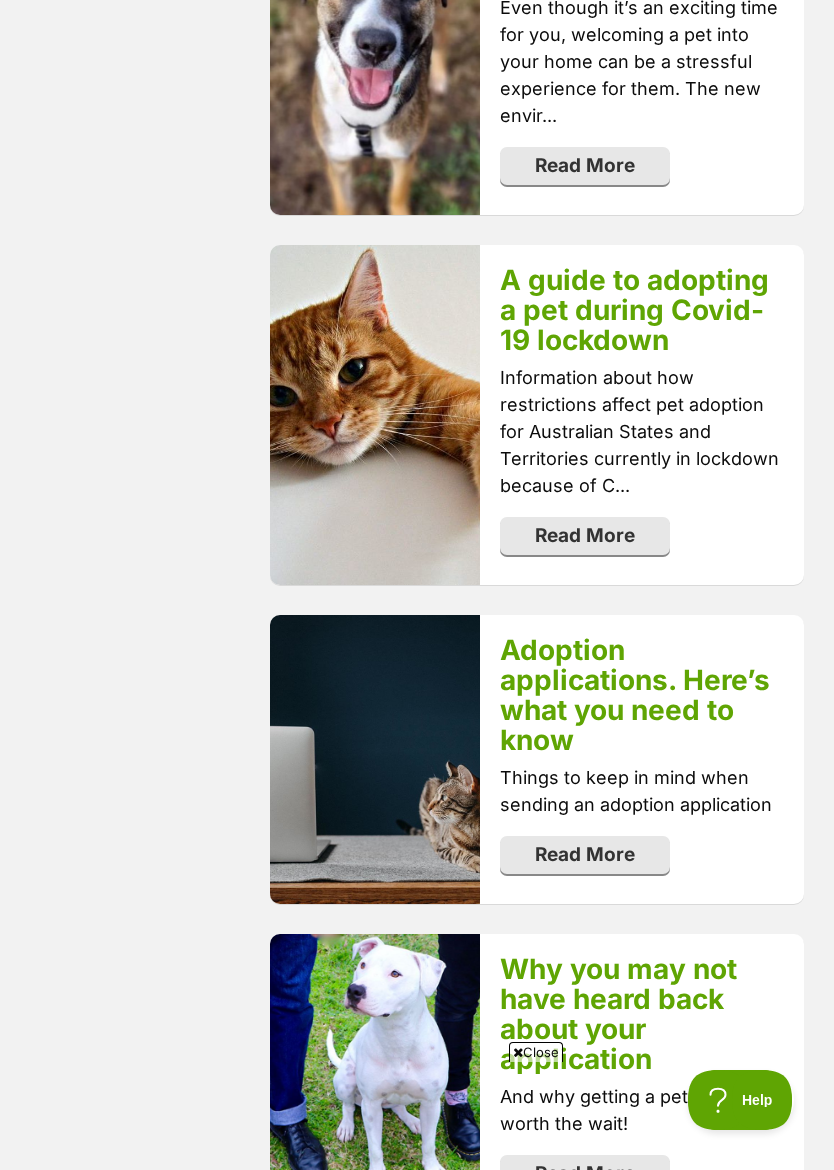 click on "Read More" at bounding box center (585, 855) 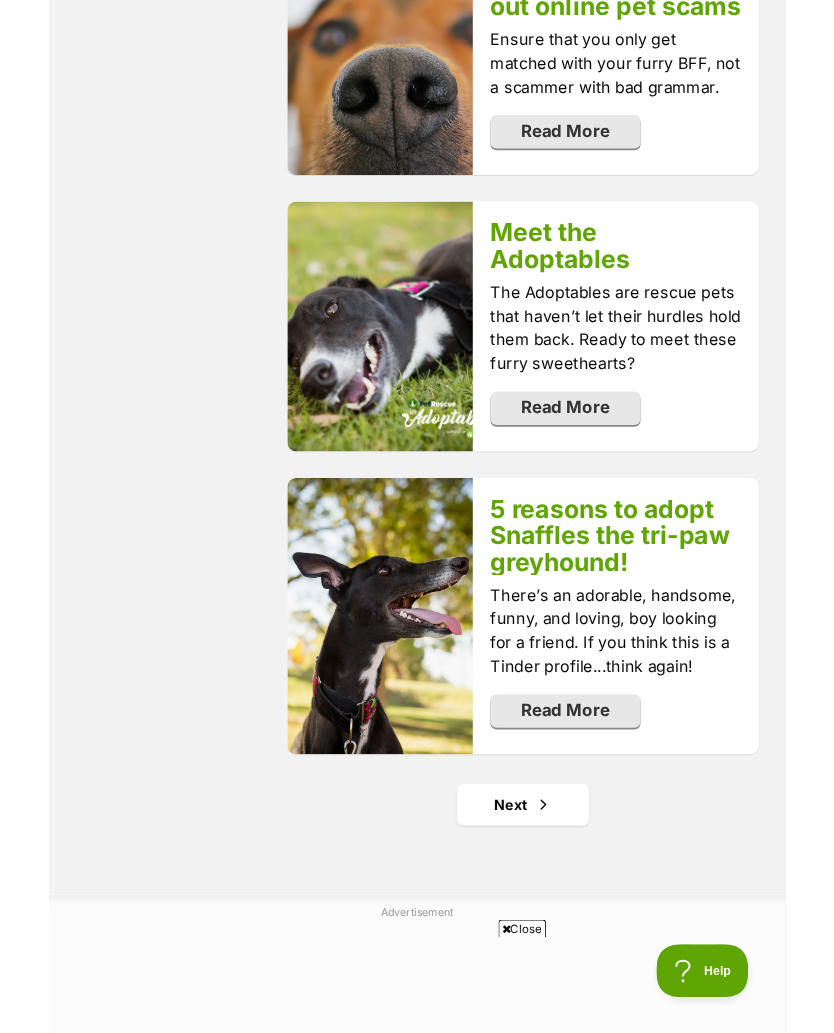 scroll, scrollTop: 4950, scrollLeft: 0, axis: vertical 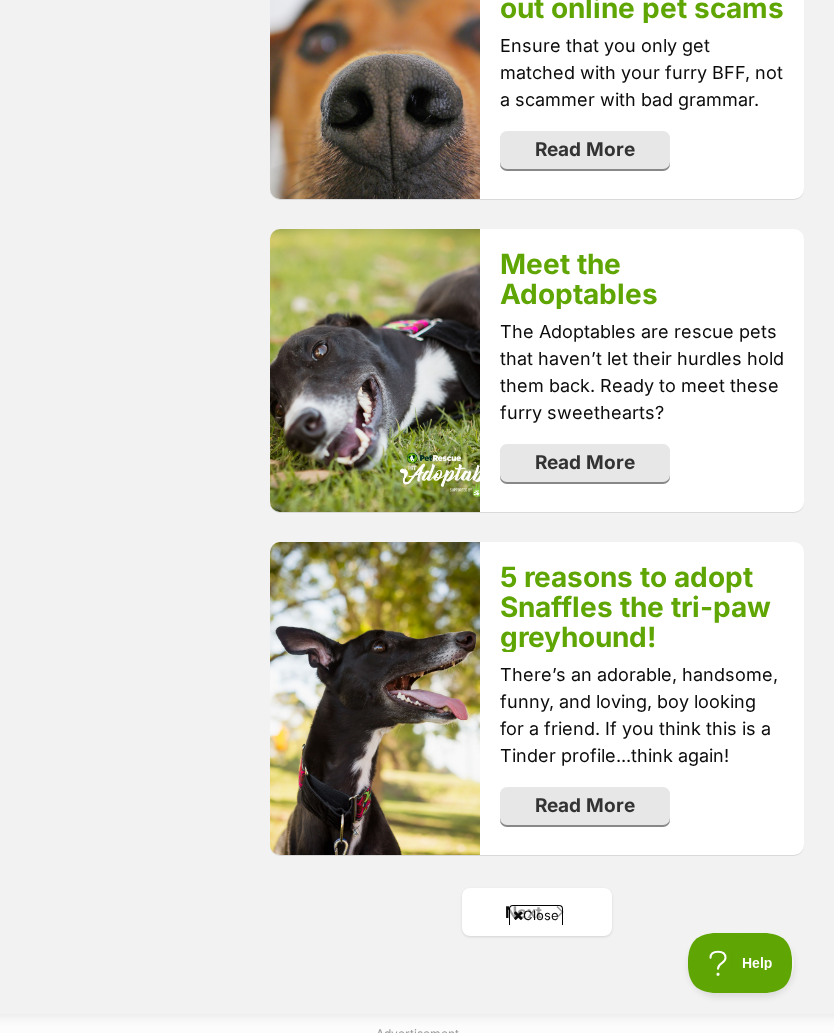 click on "Next" at bounding box center [537, 912] 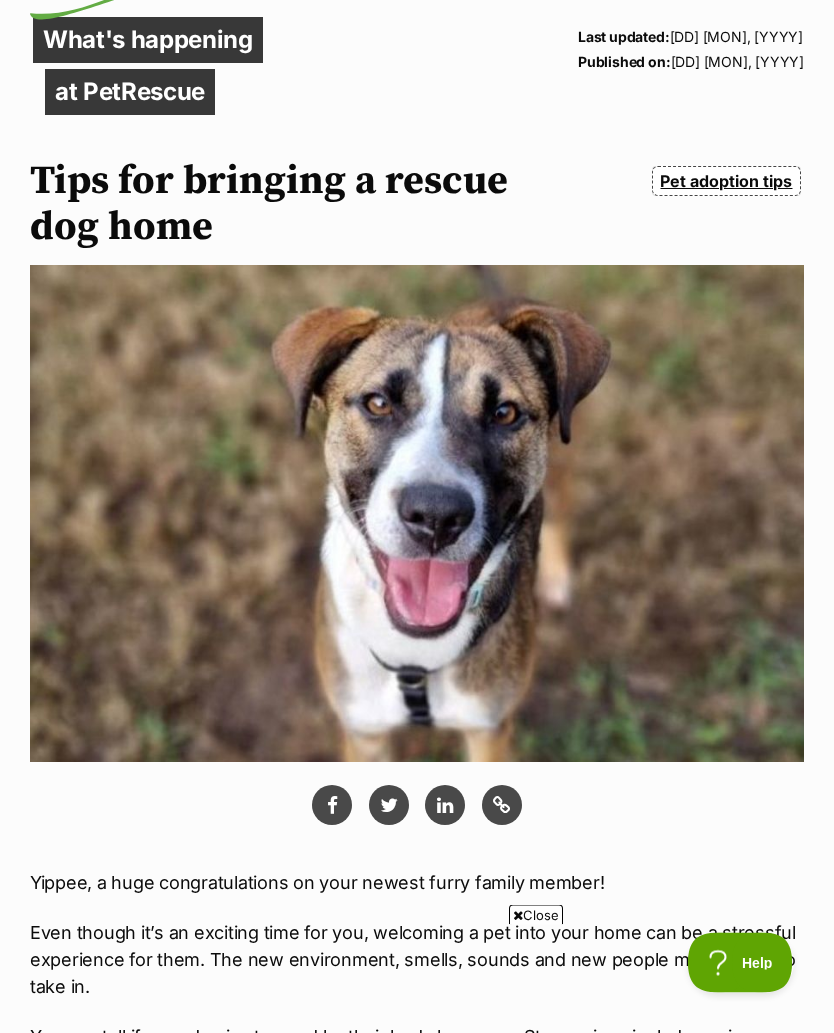 scroll, scrollTop: 137, scrollLeft: 0, axis: vertical 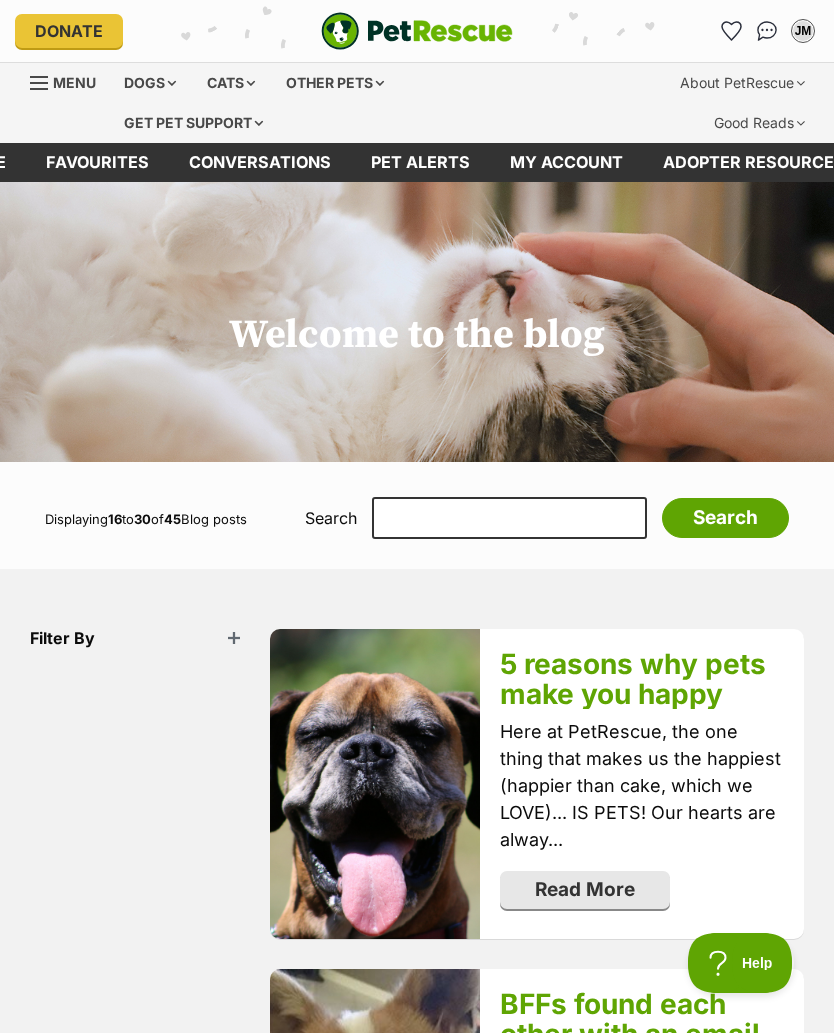 click on "Dogs" at bounding box center (150, 83) 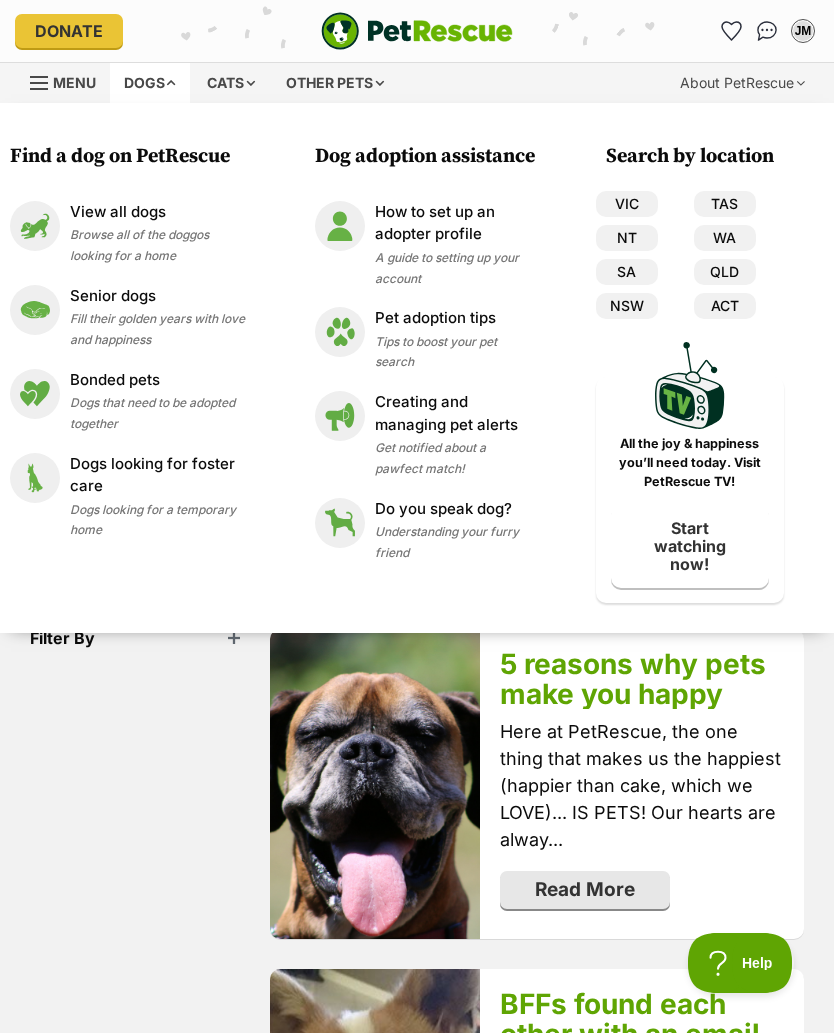 click at bounding box center (35, 226) 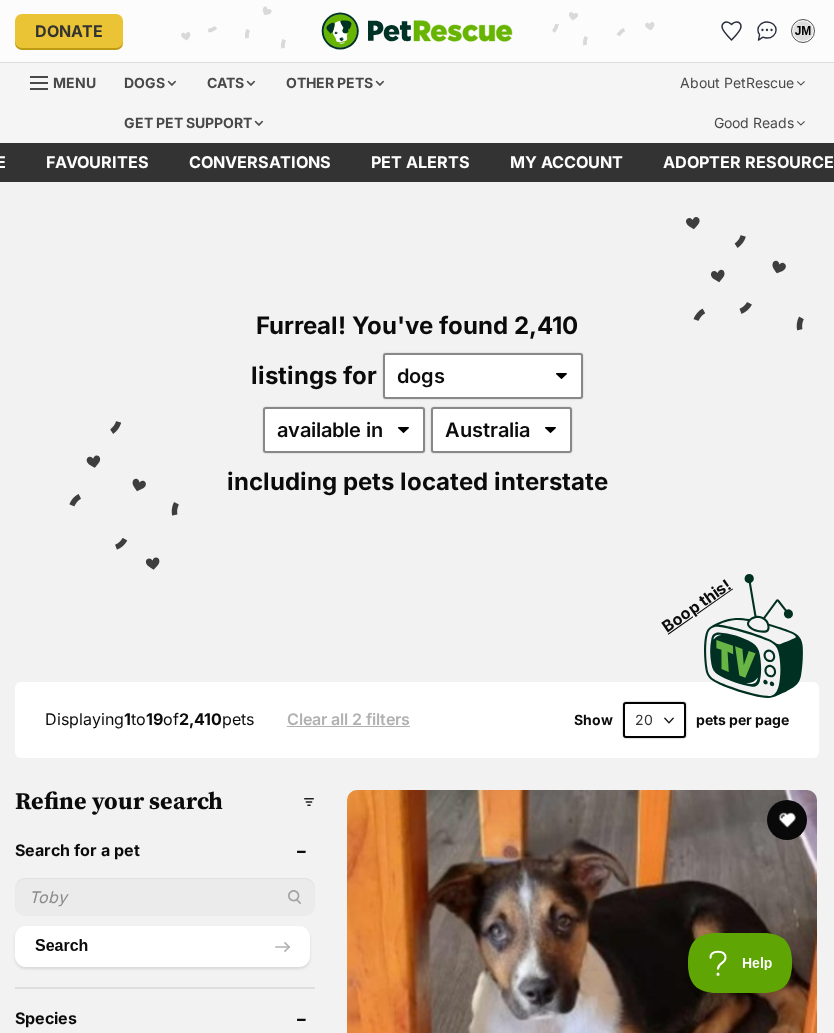 scroll, scrollTop: 0, scrollLeft: 0, axis: both 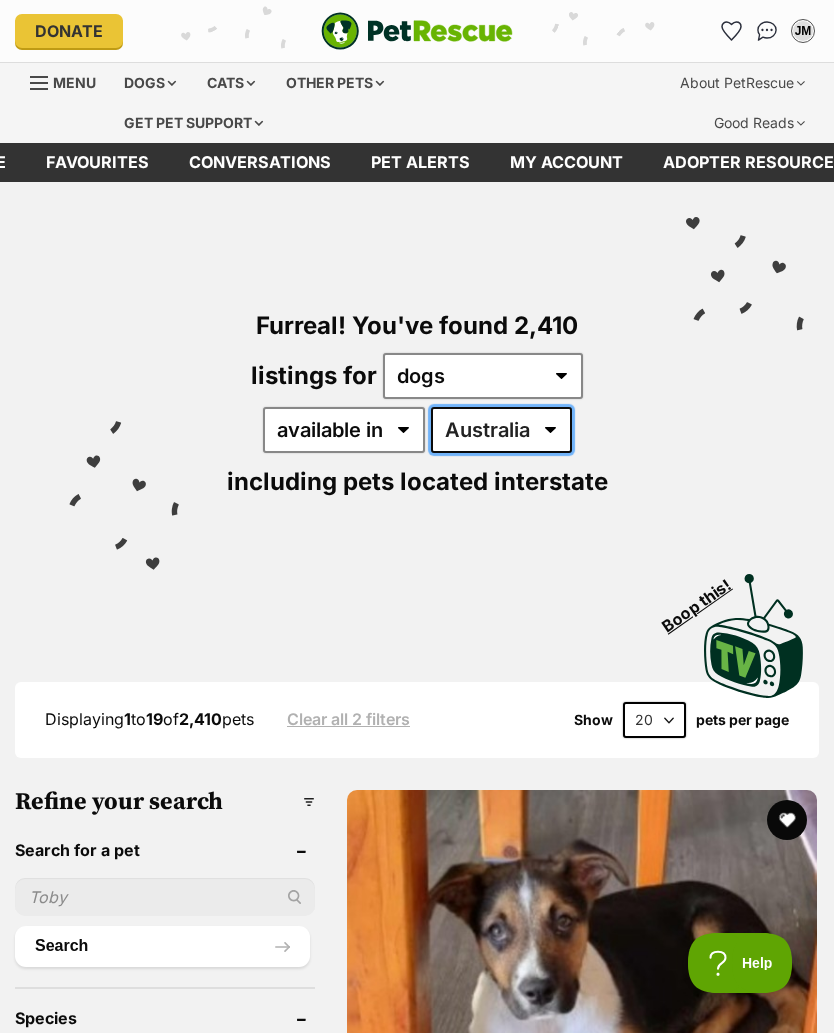 click on "Australia
ACT
NSW
NT
QLD
SA
TAS
VIC
WA" at bounding box center (501, 430) 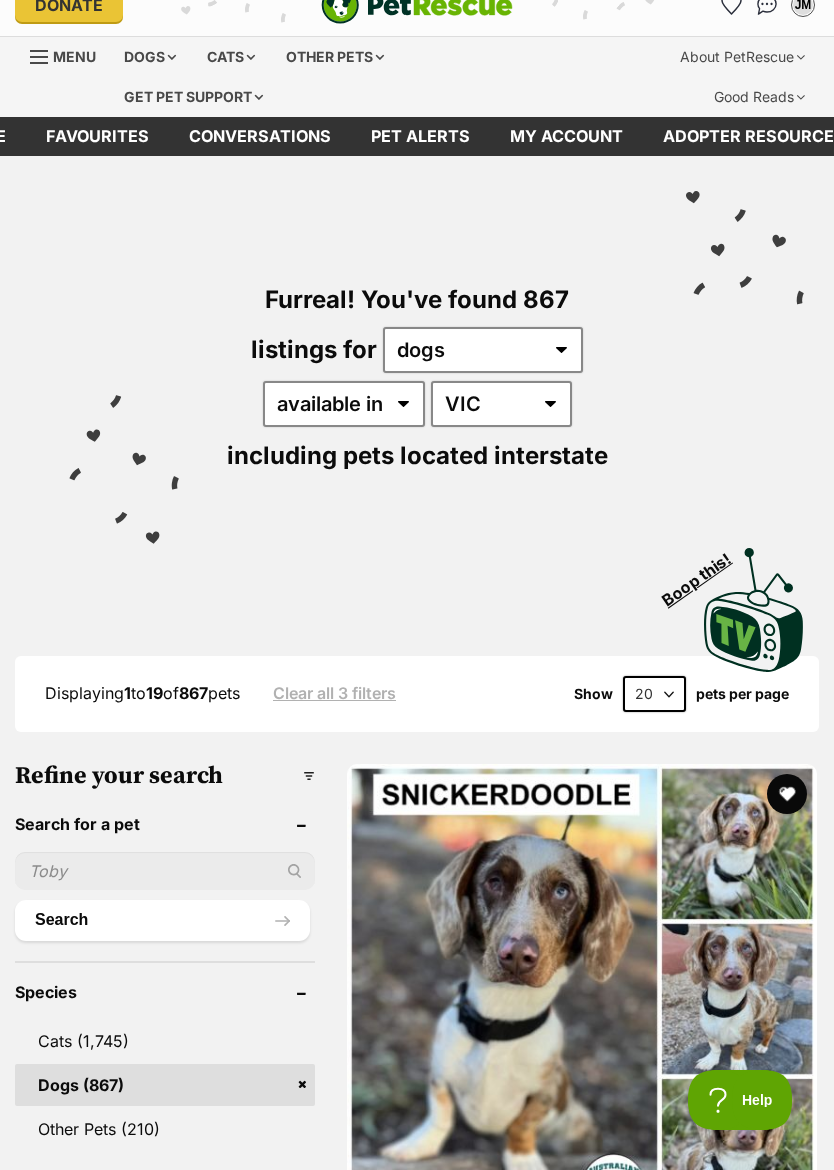 scroll, scrollTop: 0, scrollLeft: 0, axis: both 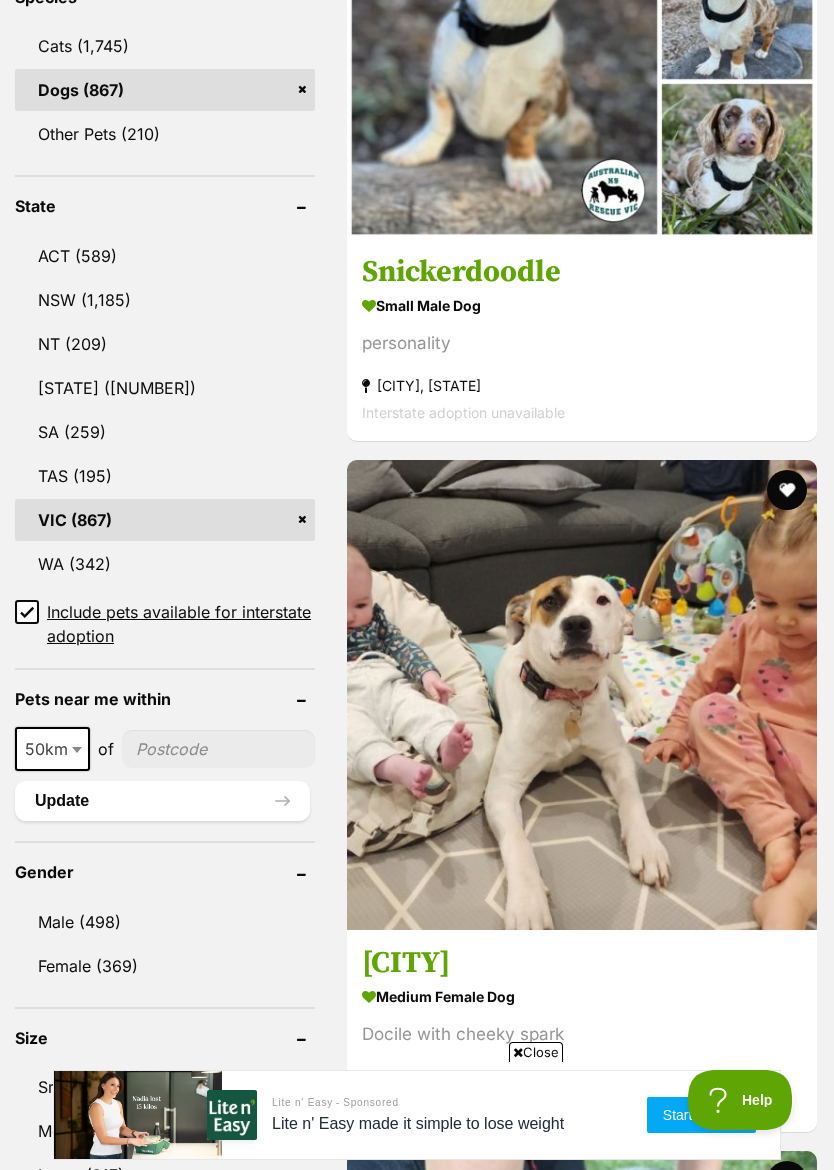 click at bounding box center (79, 749) 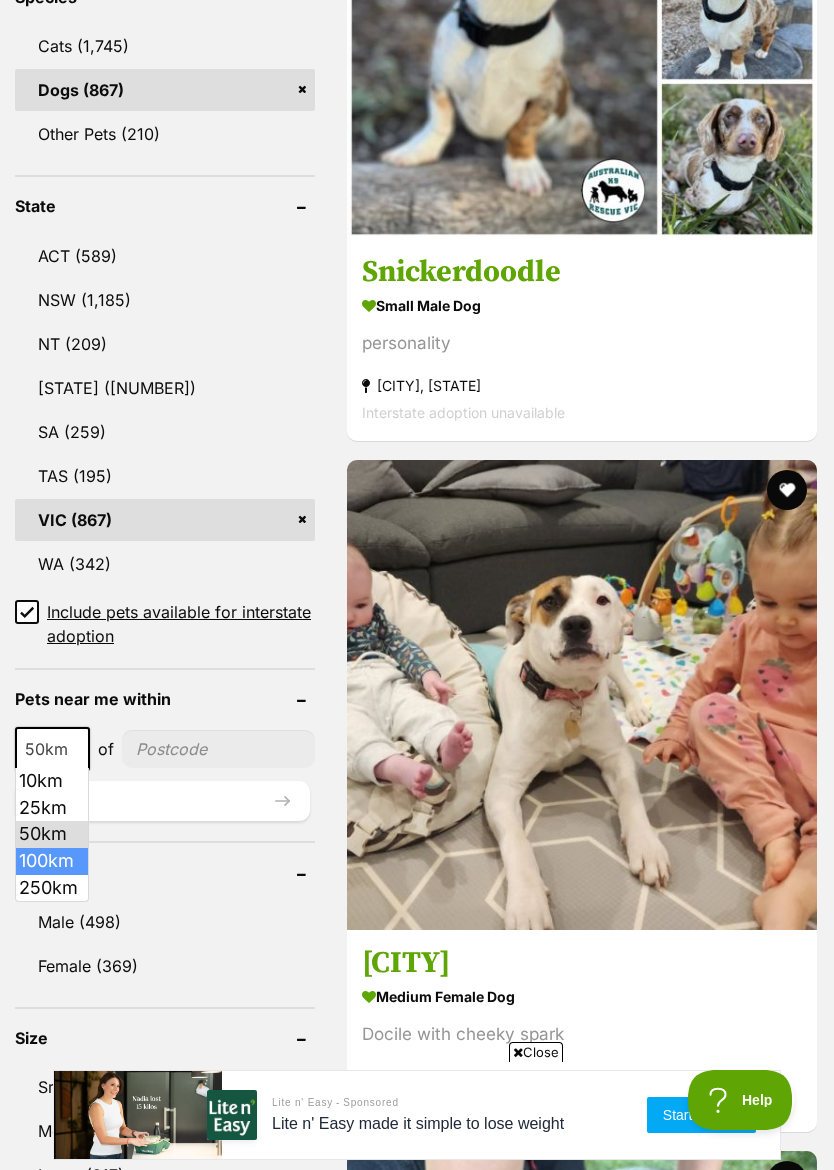 select on "100" 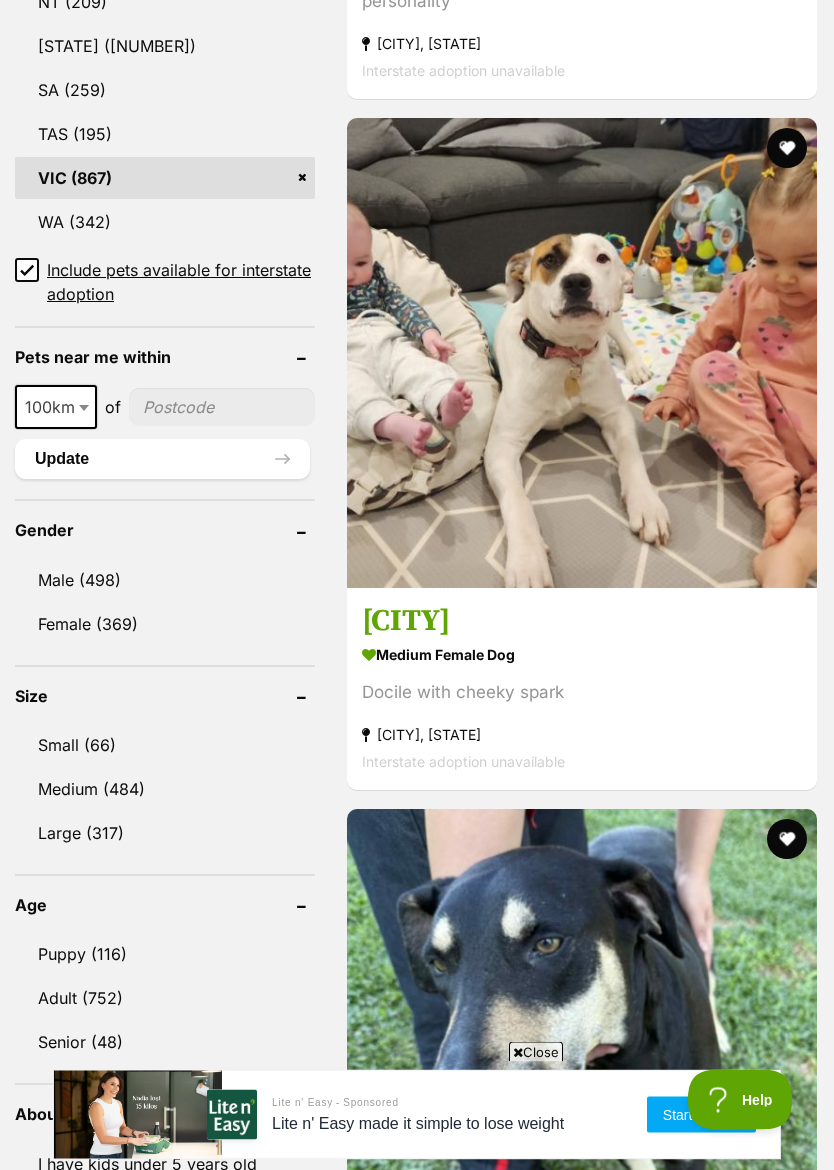 scroll, scrollTop: 1372, scrollLeft: 0, axis: vertical 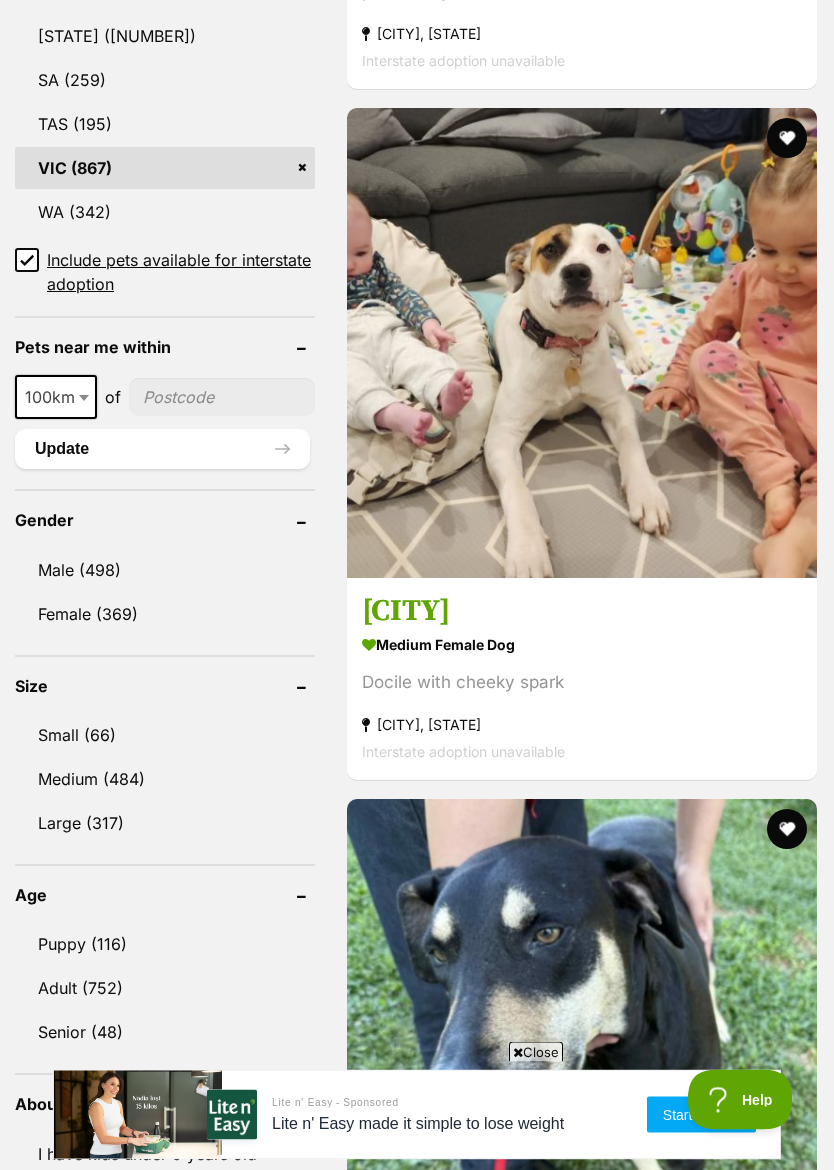 click on "Small (66)" at bounding box center [165, 736] 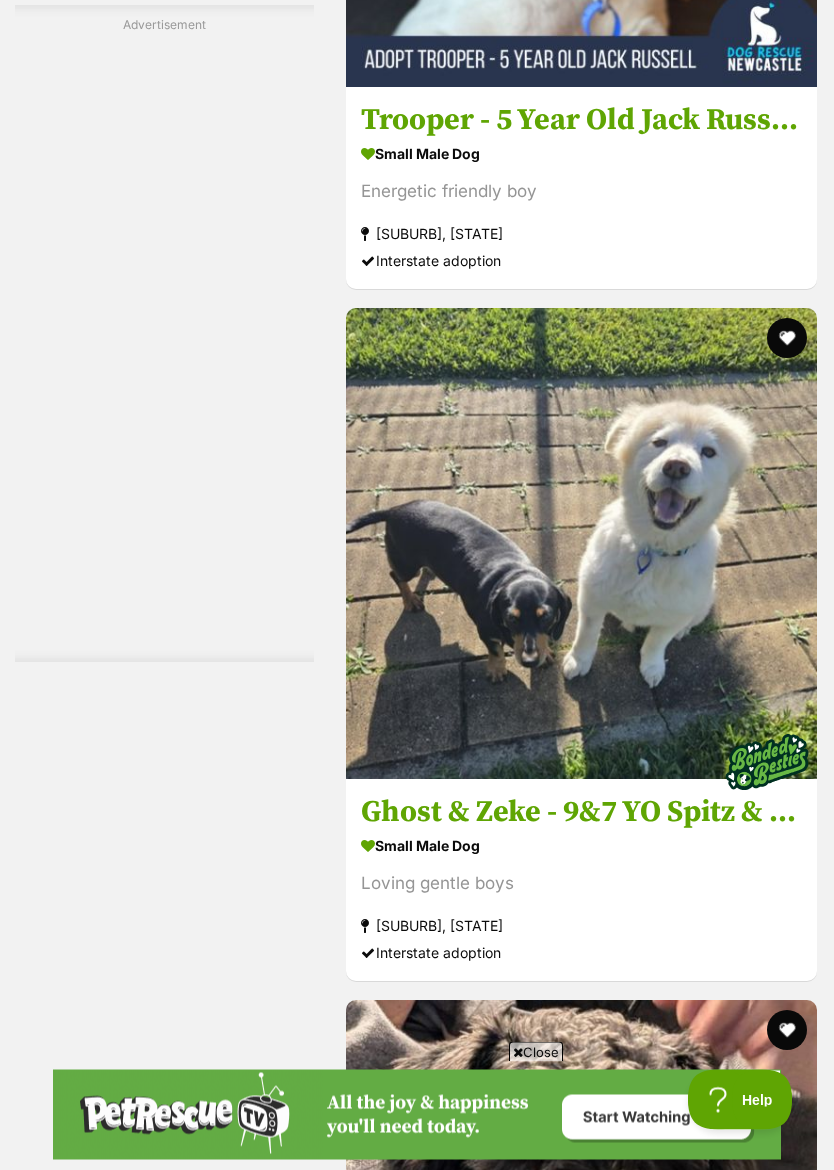 scroll, scrollTop: 4864, scrollLeft: 0, axis: vertical 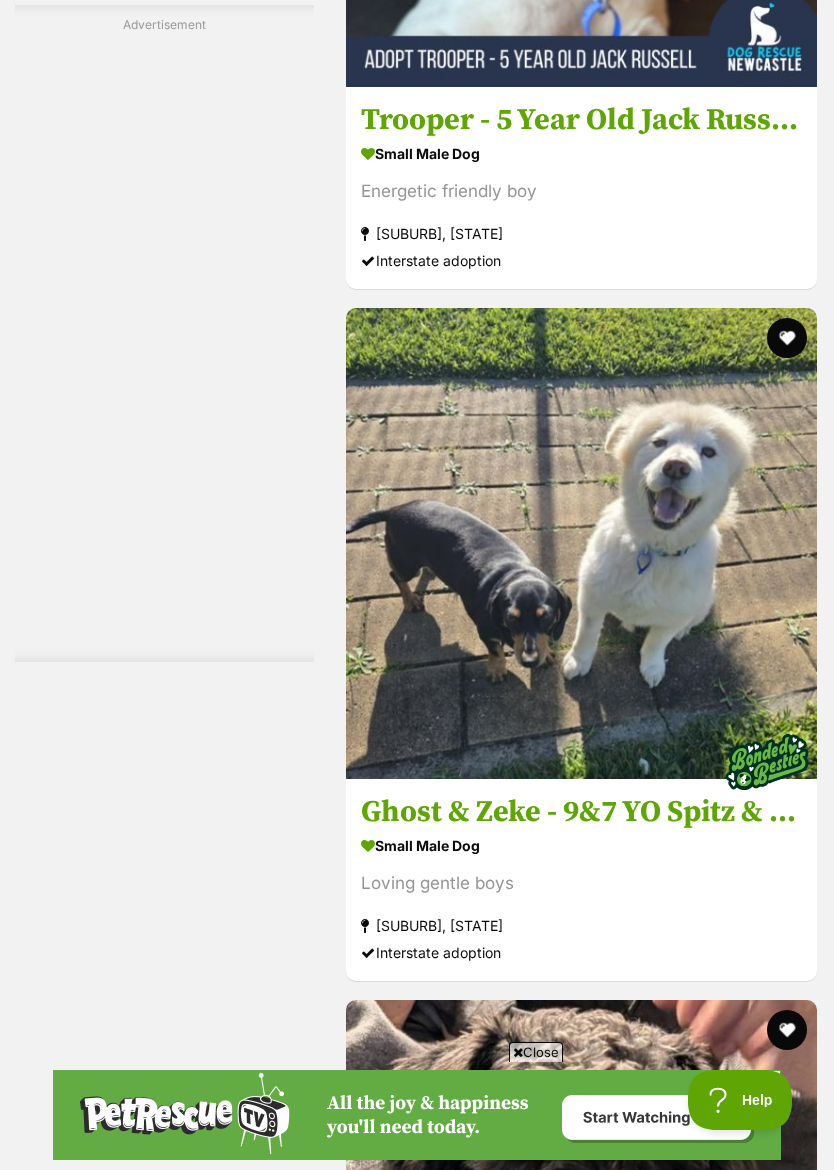 click on "Next" at bounding box center [582, 9947] 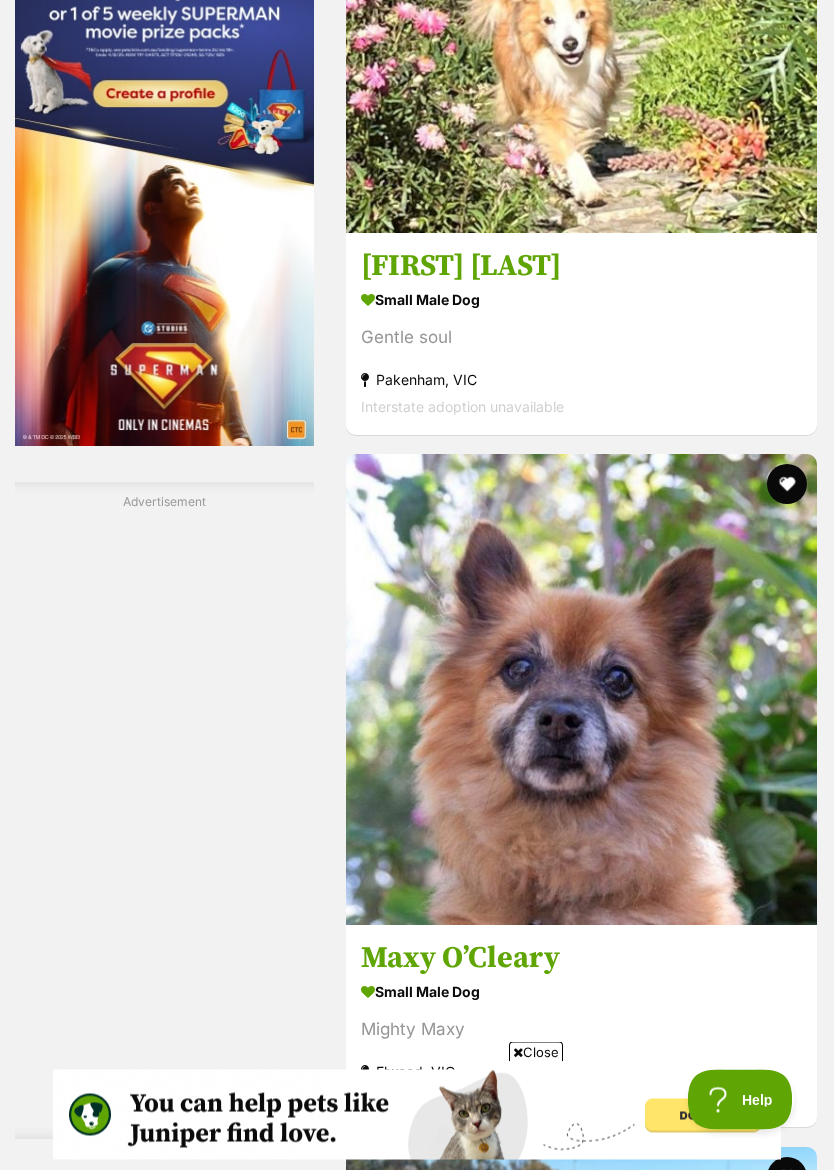 scroll, scrollTop: 3333, scrollLeft: 0, axis: vertical 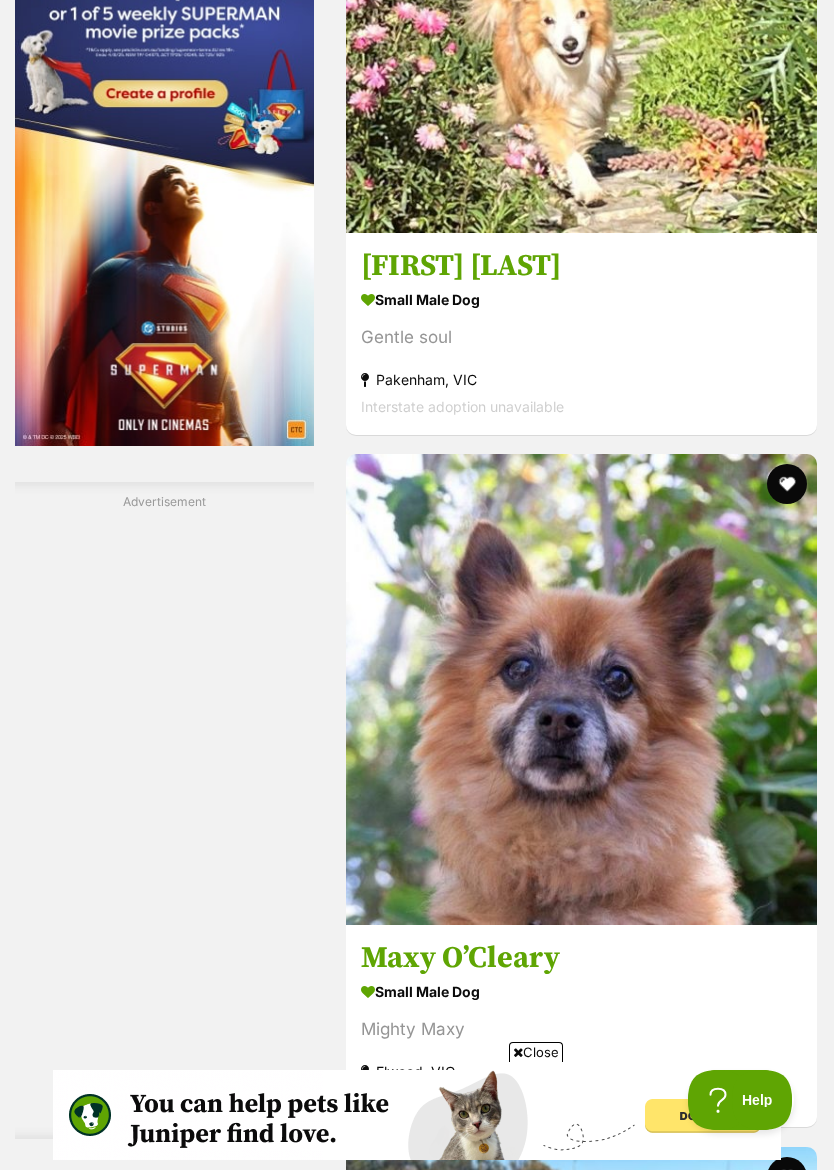 click on "[CITY], [STATE]" at bounding box center (581, 6563) 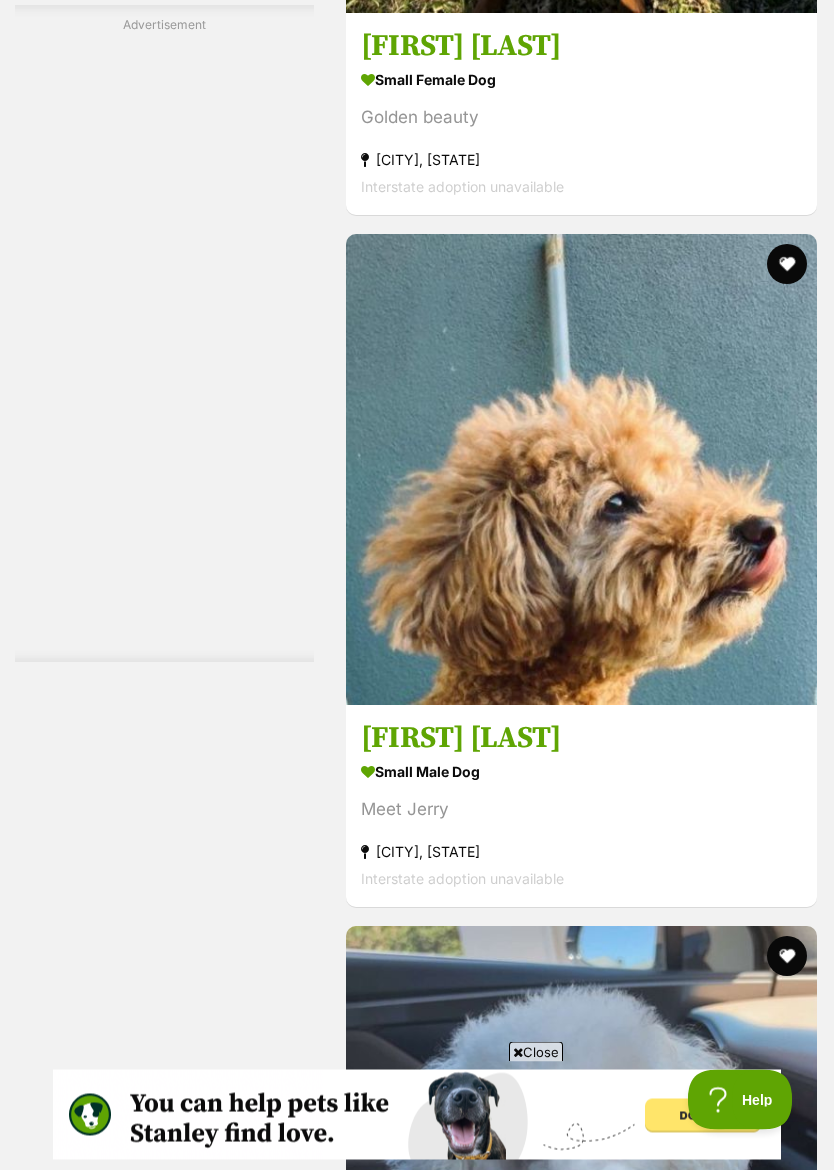 scroll, scrollTop: 4938, scrollLeft: 0, axis: vertical 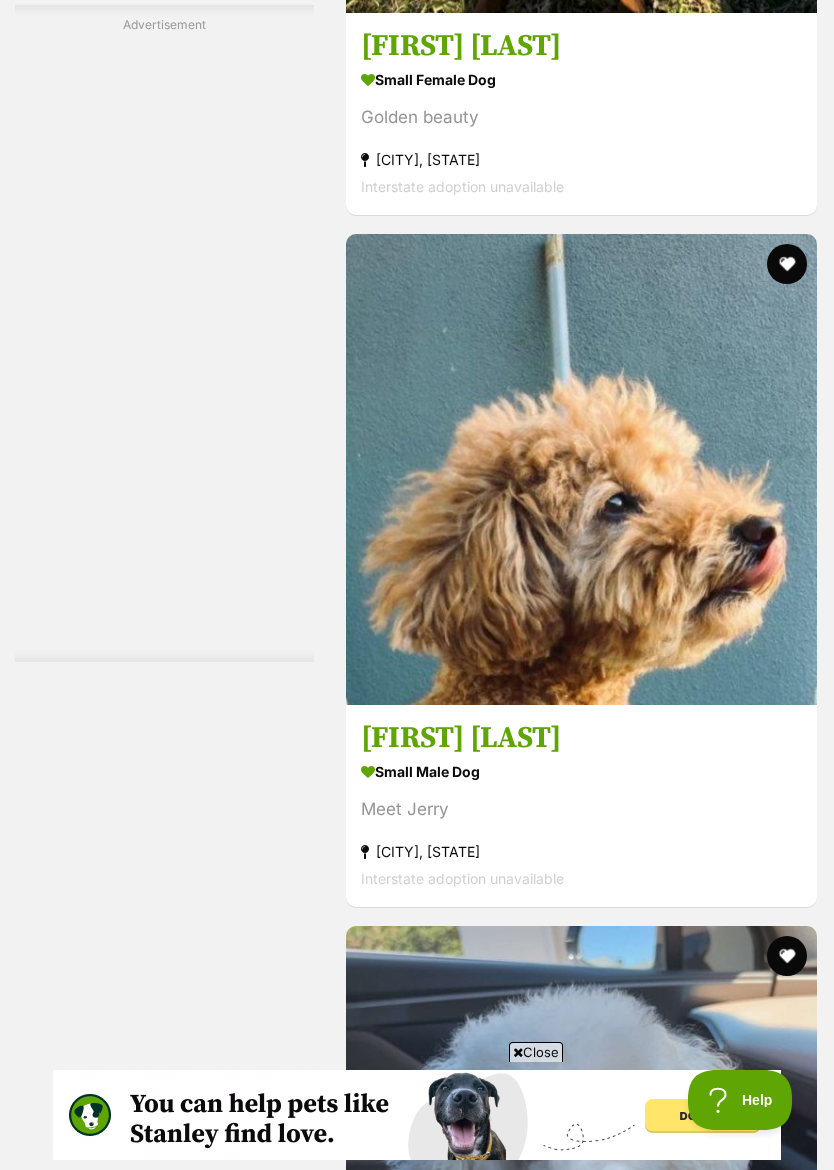 click on "Next" at bounding box center [663, 9950] 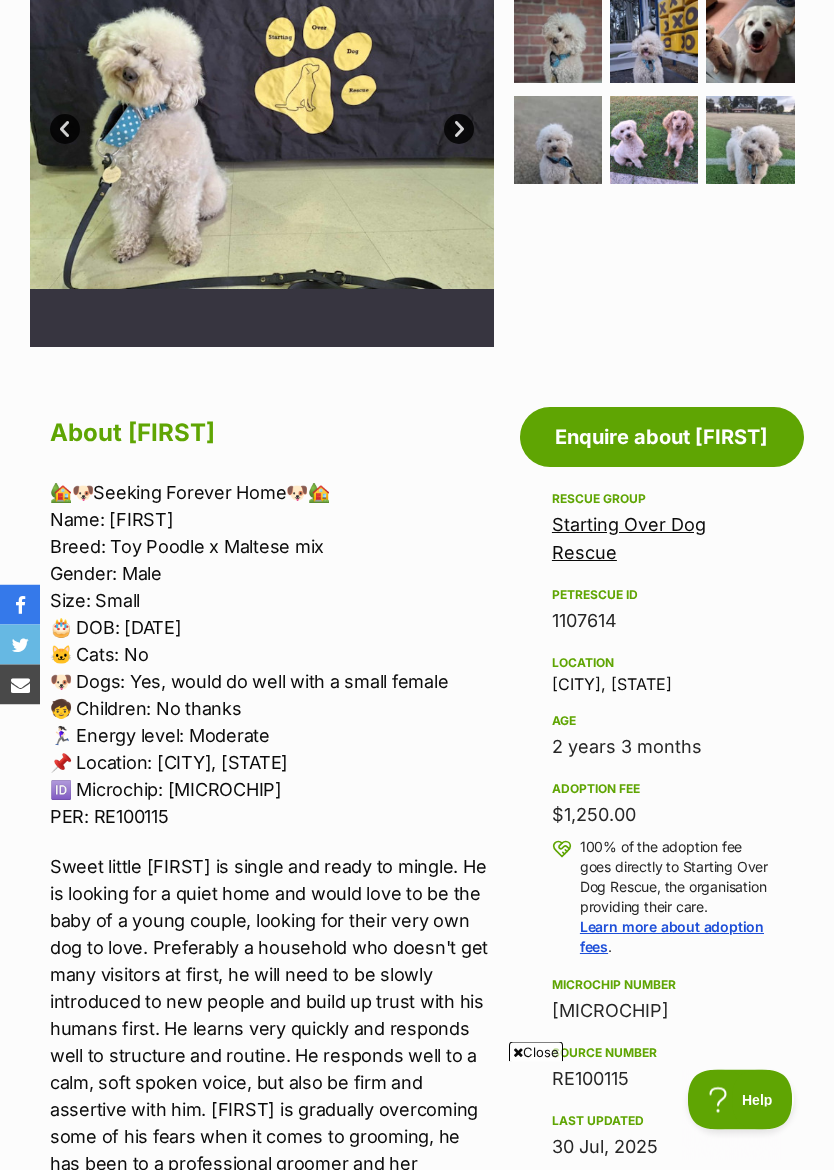 scroll, scrollTop: 0, scrollLeft: 0, axis: both 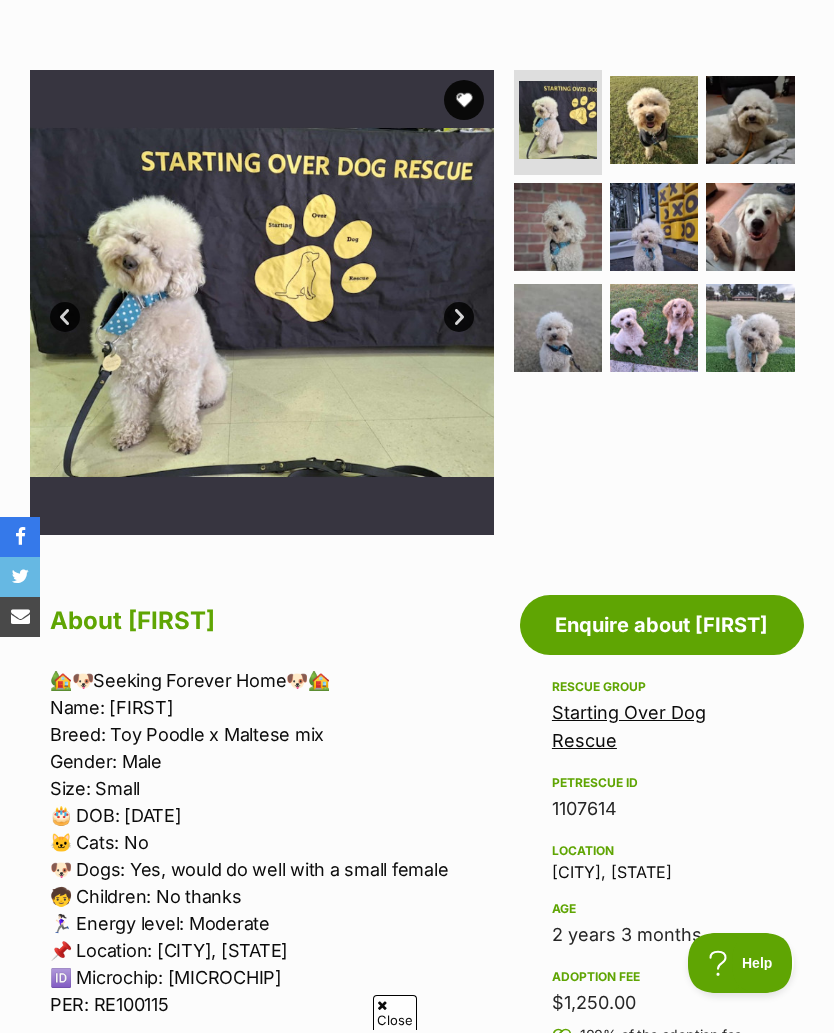 click at bounding box center [750, 120] 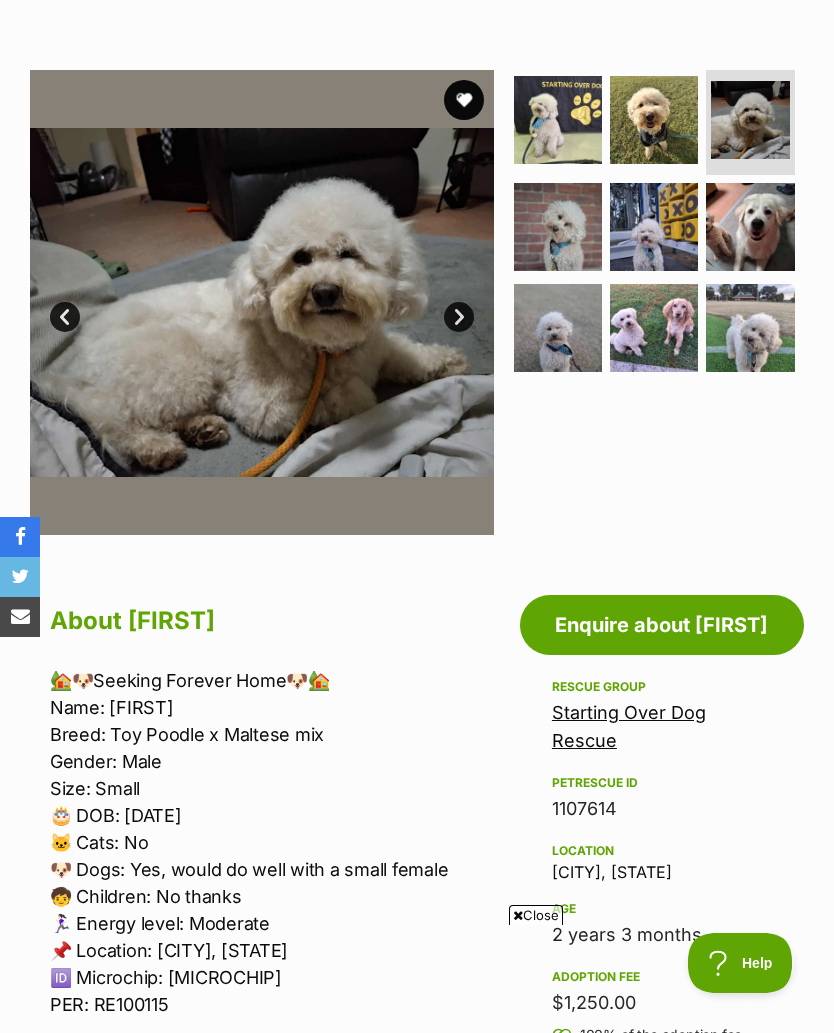 scroll, scrollTop: 0, scrollLeft: 0, axis: both 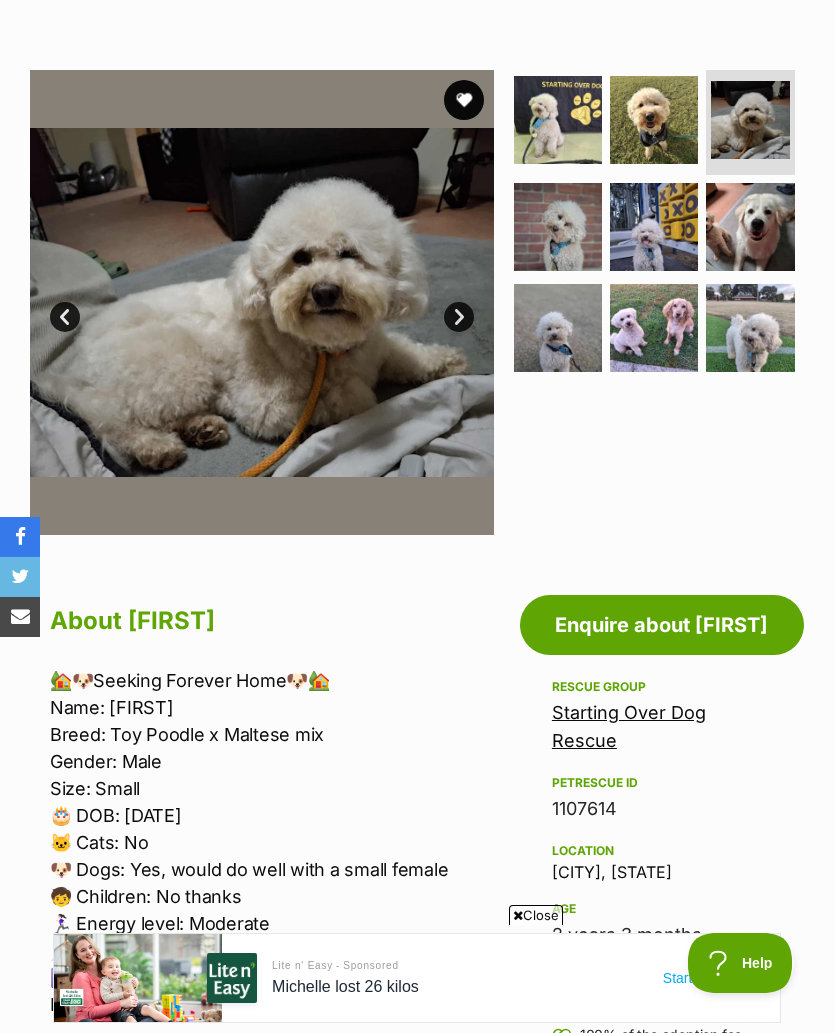click at bounding box center [558, 227] 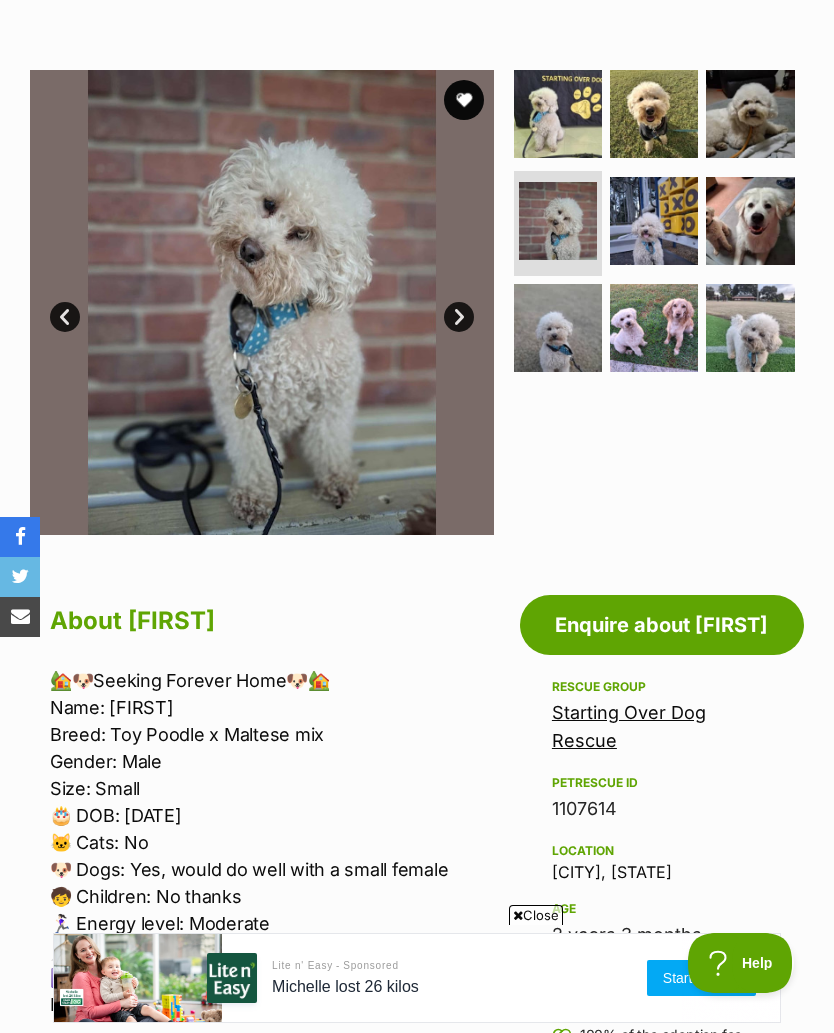click at bounding box center [654, 221] 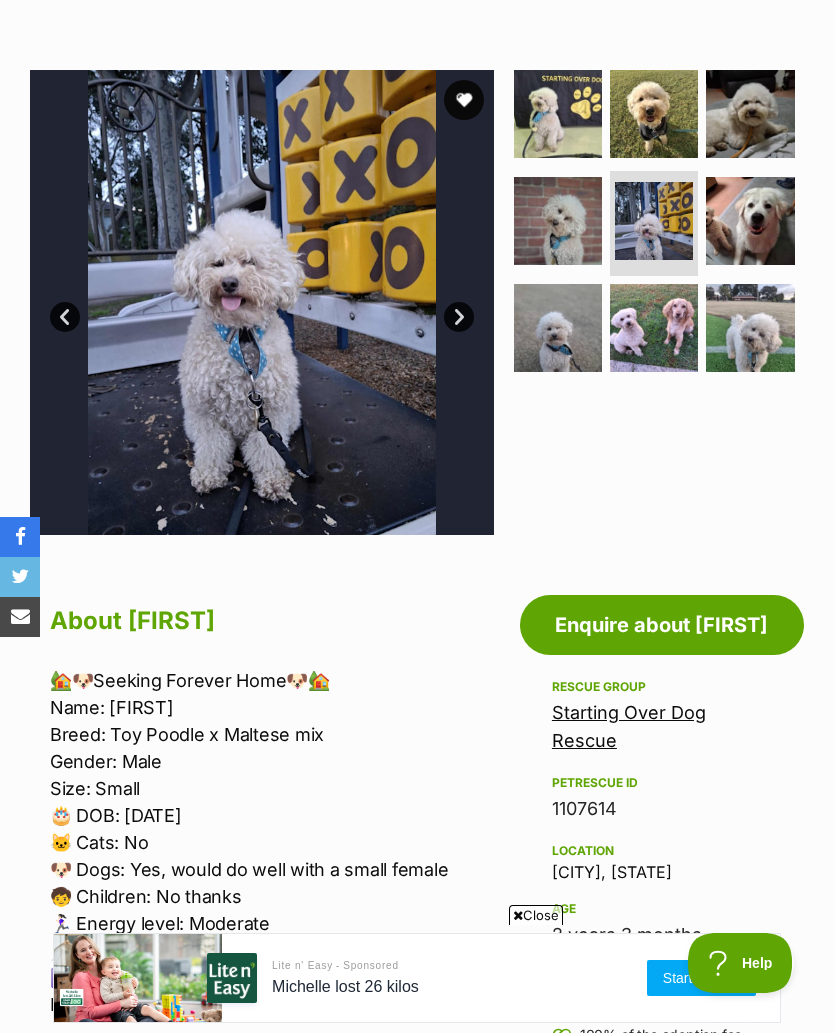 click at bounding box center [750, 221] 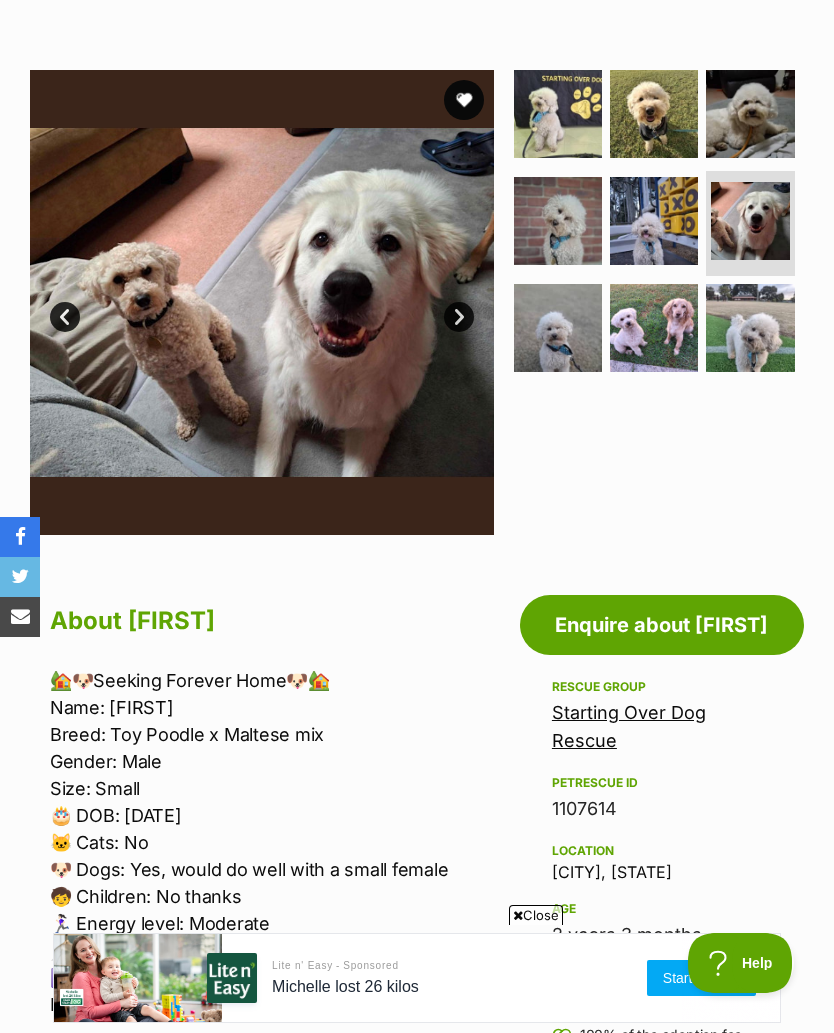 click at bounding box center [558, 328] 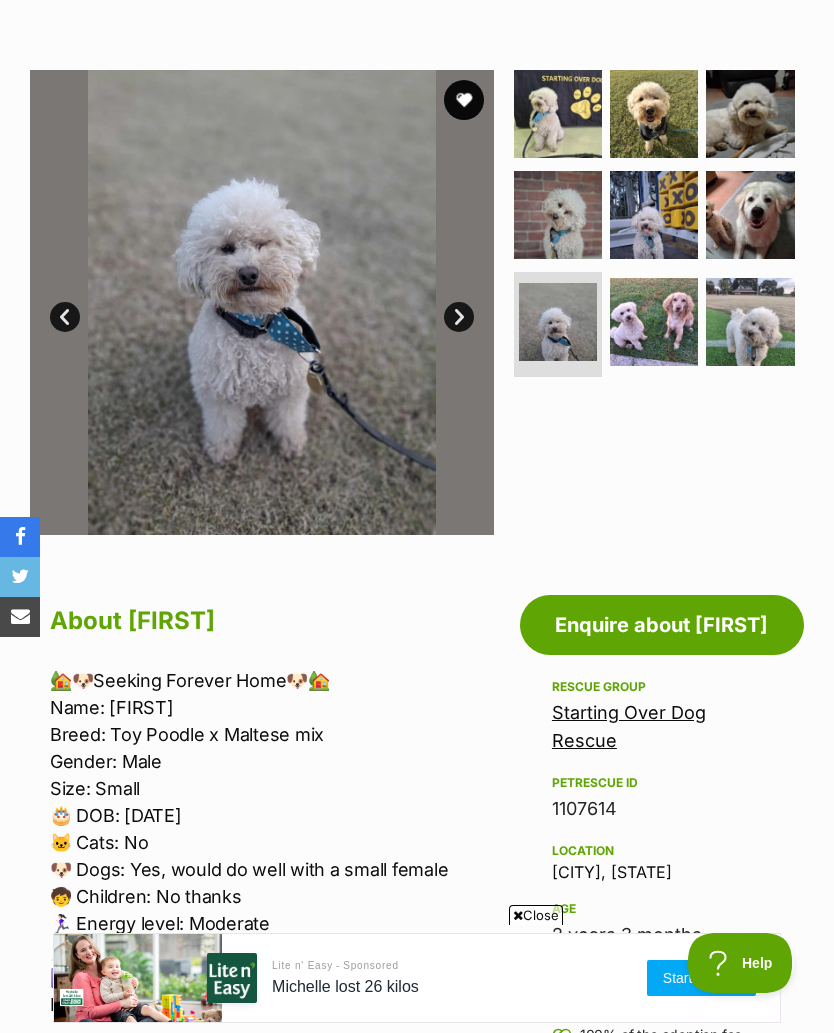 click at bounding box center [654, 322] 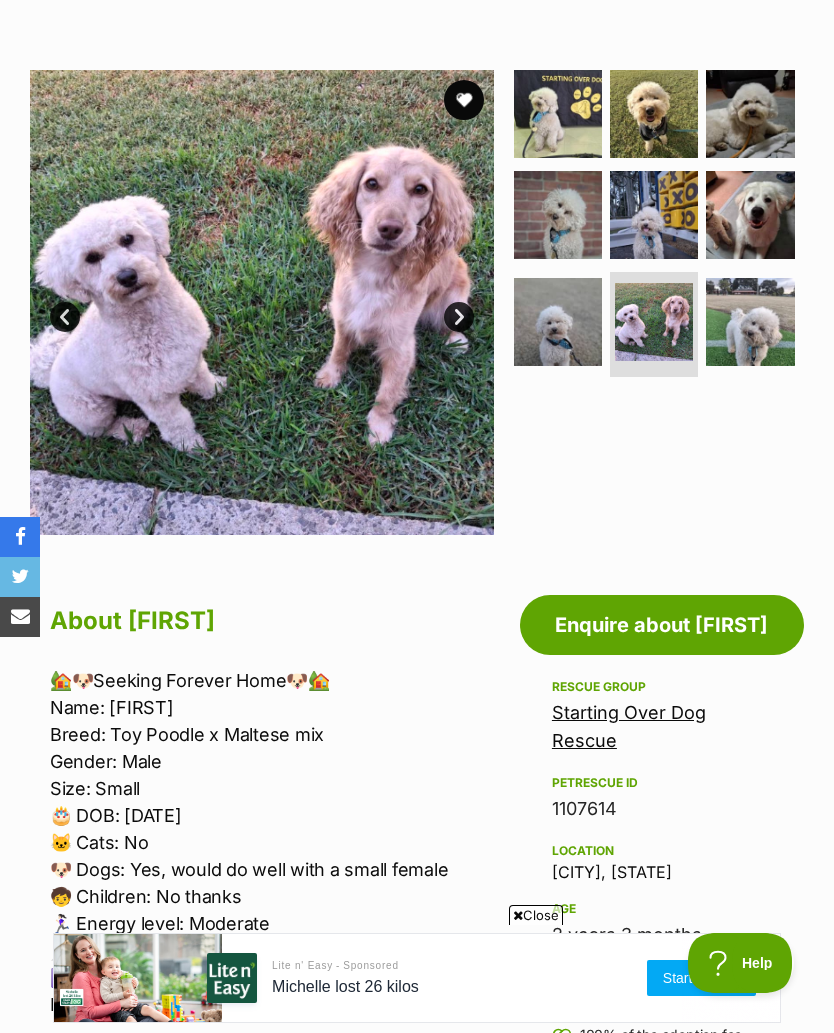scroll, scrollTop: 0, scrollLeft: 0, axis: both 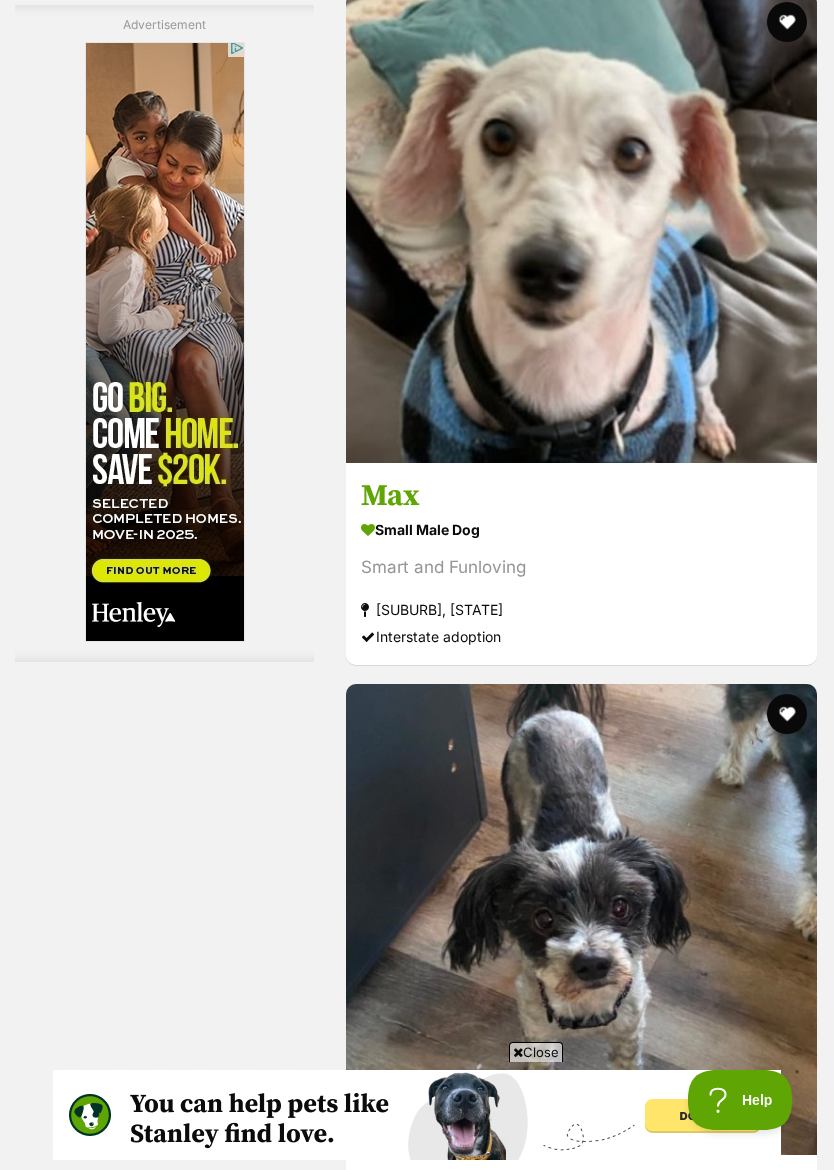 click at bounding box center [685, 9708] 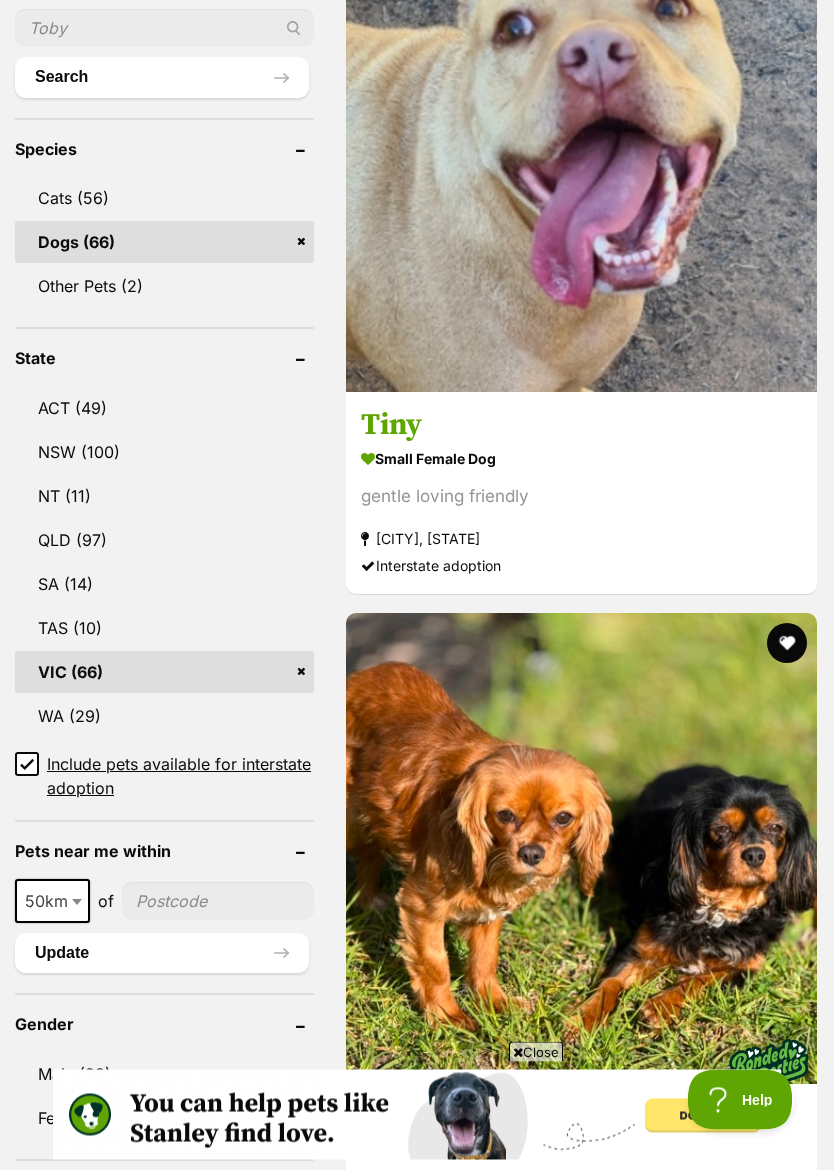 scroll, scrollTop: 869, scrollLeft: 0, axis: vertical 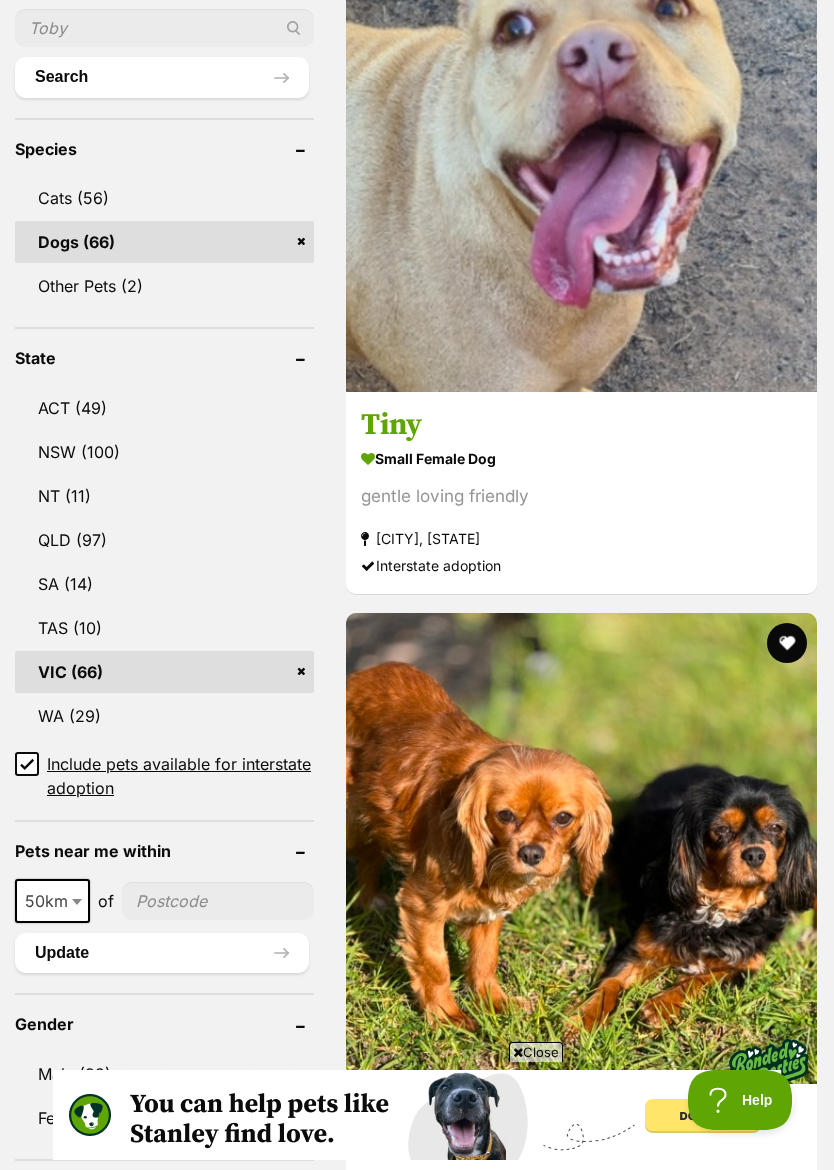 click on "Quiet, shy & polite" at bounding box center [581, 1880] 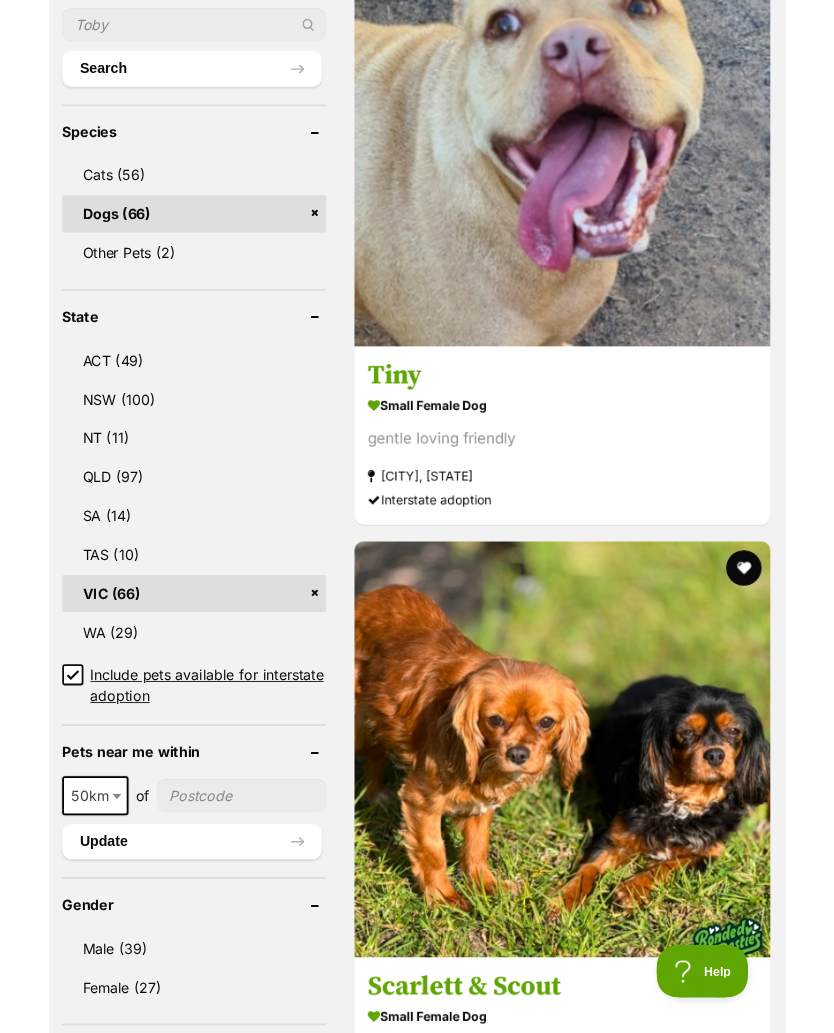 scroll, scrollTop: 925, scrollLeft: 0, axis: vertical 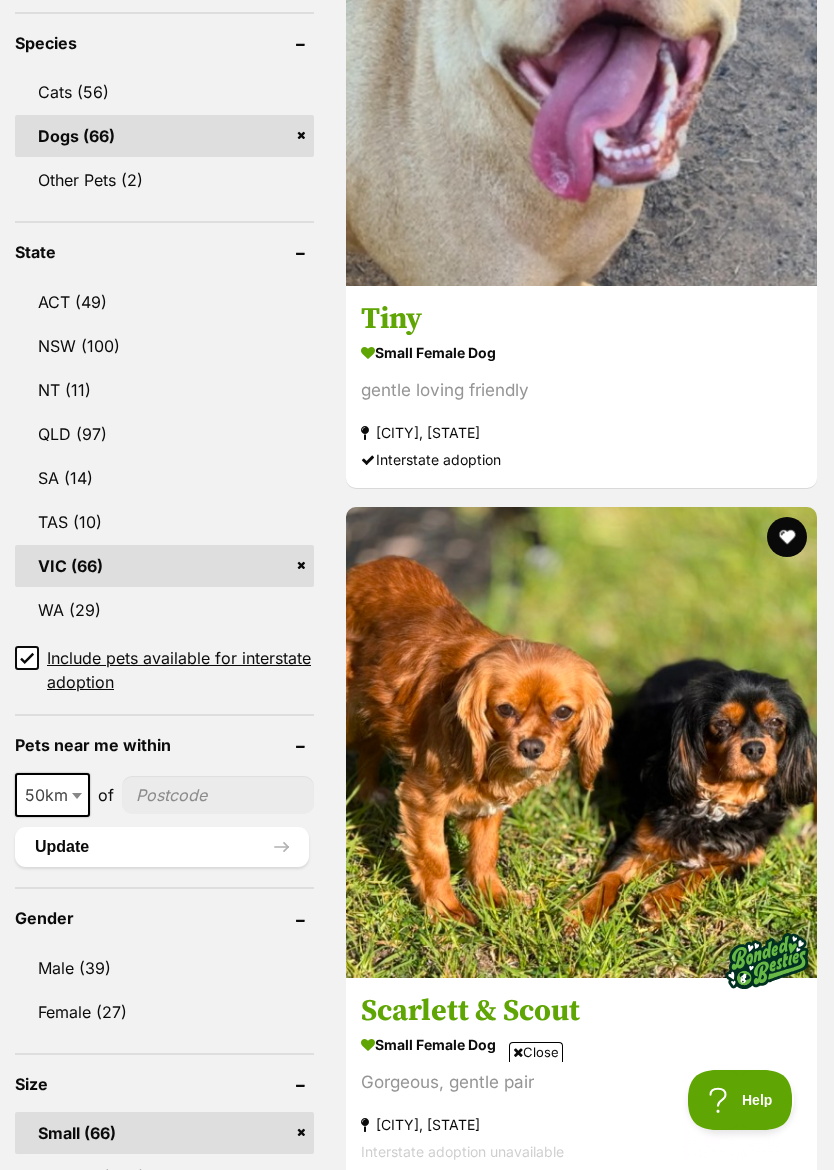 click at bounding box center (787, 1229) 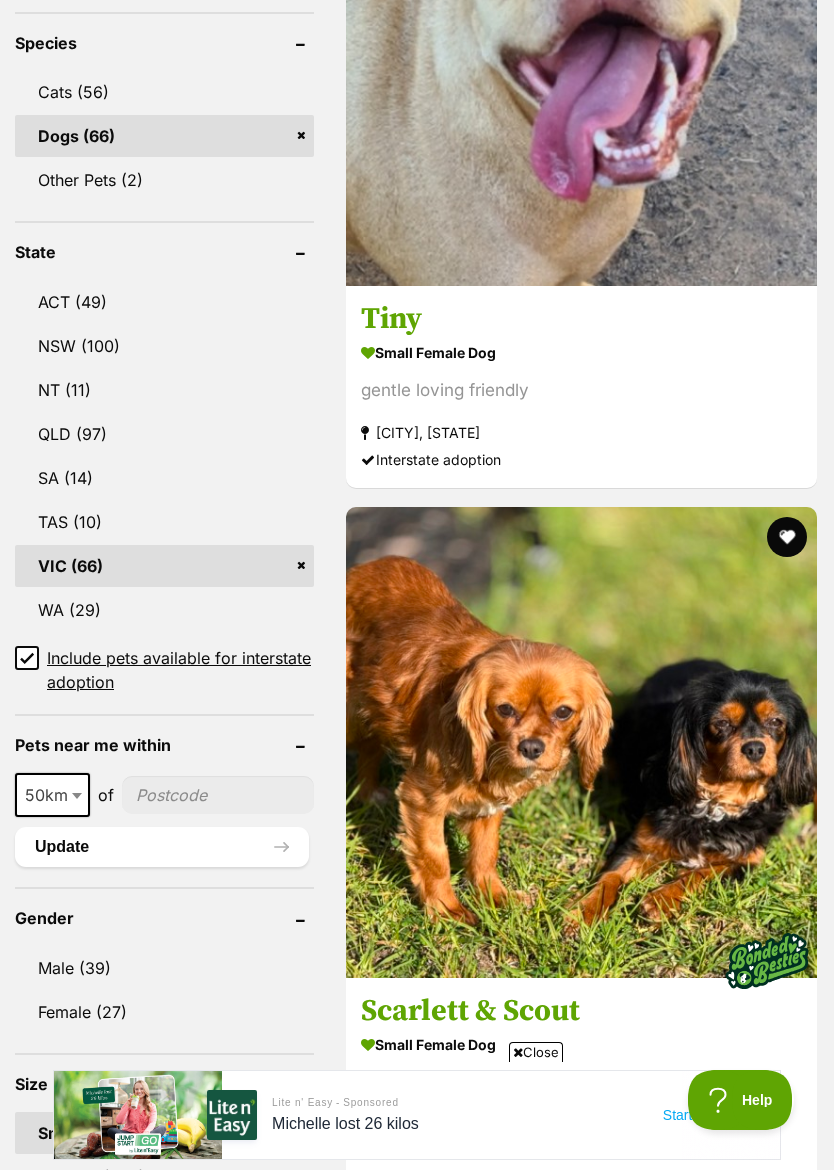 scroll, scrollTop: 0, scrollLeft: 0, axis: both 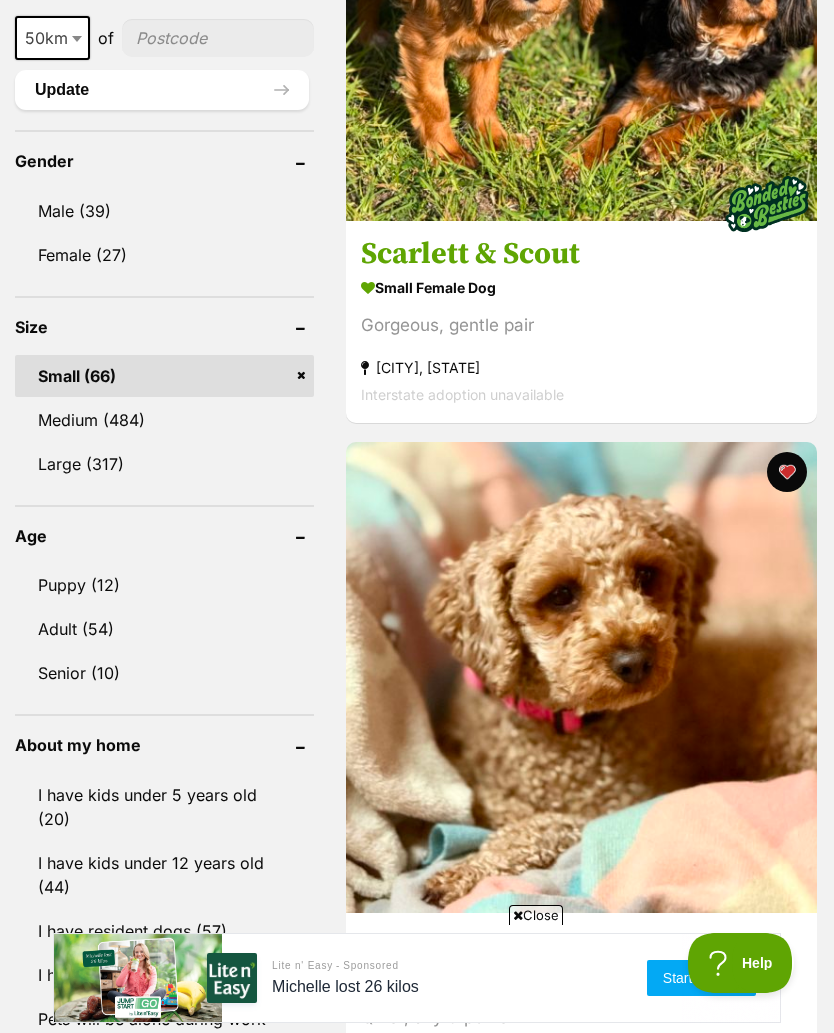 click on "Frankie" at bounding box center [581, 2560] 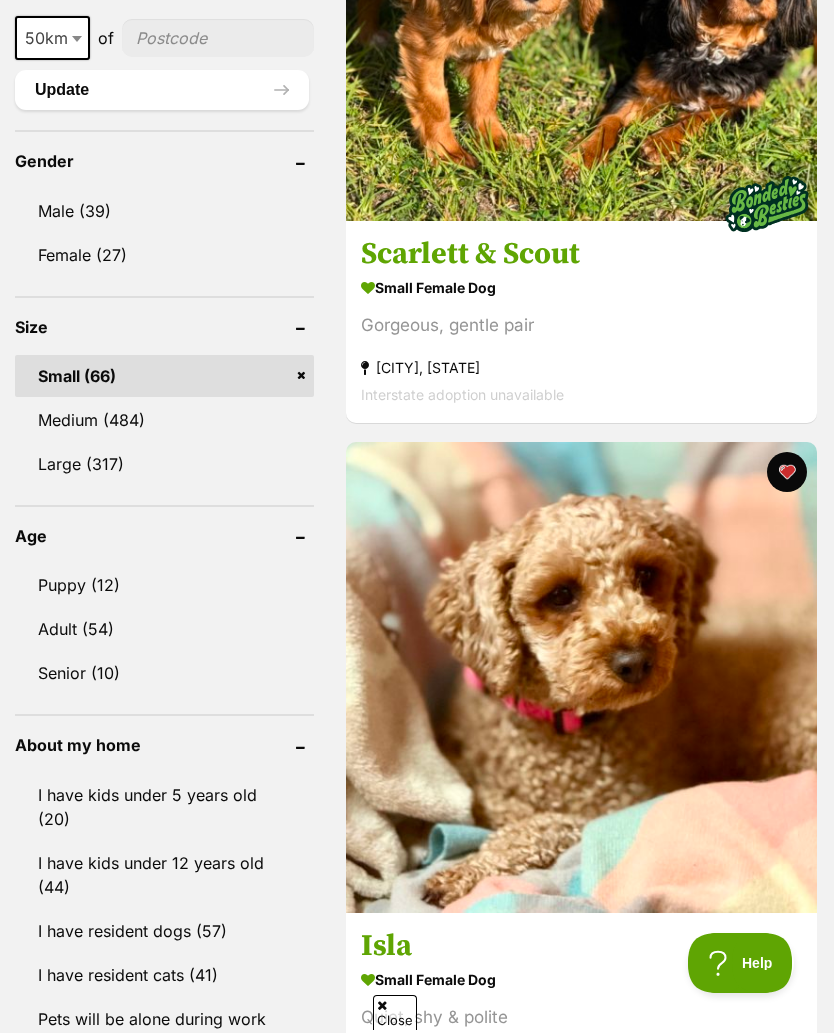 click at bounding box center [581, 2983] 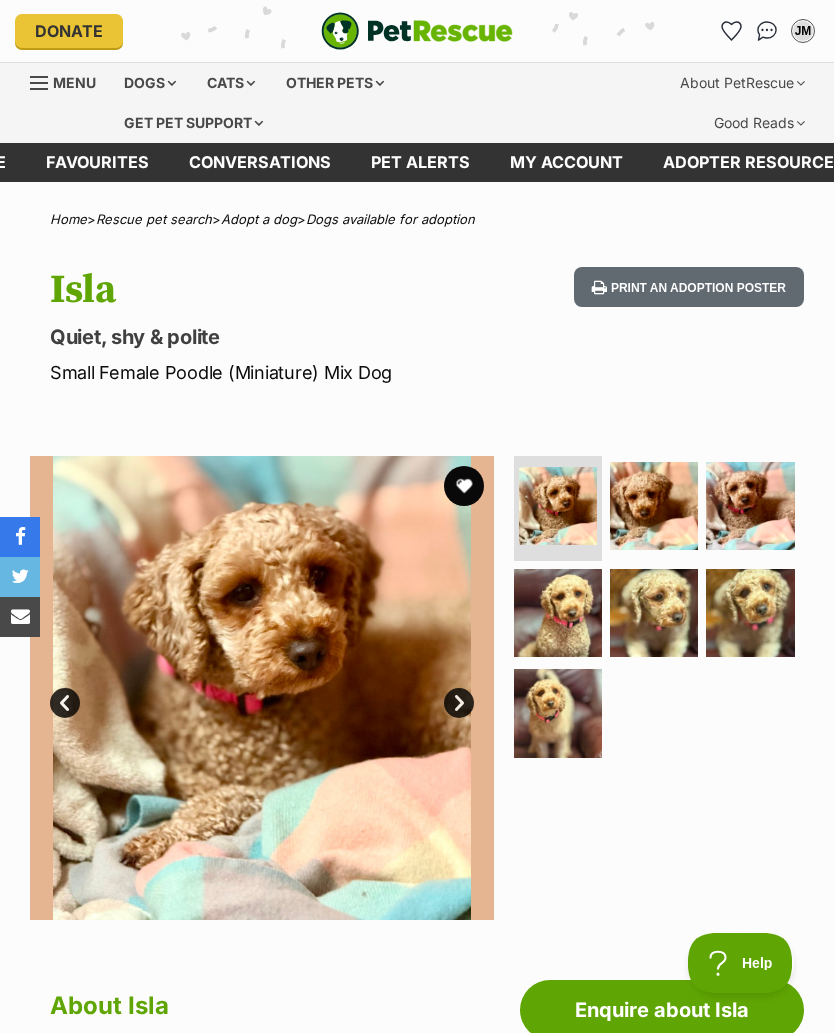 scroll, scrollTop: 0, scrollLeft: 0, axis: both 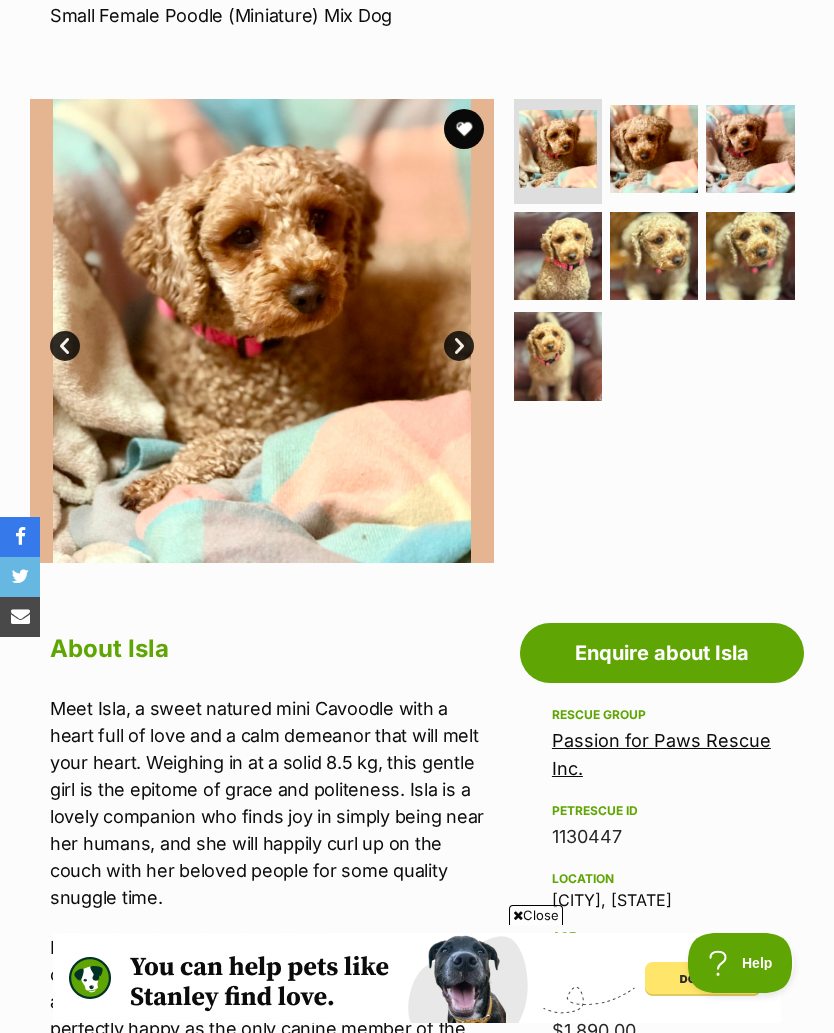click at bounding box center (654, 256) 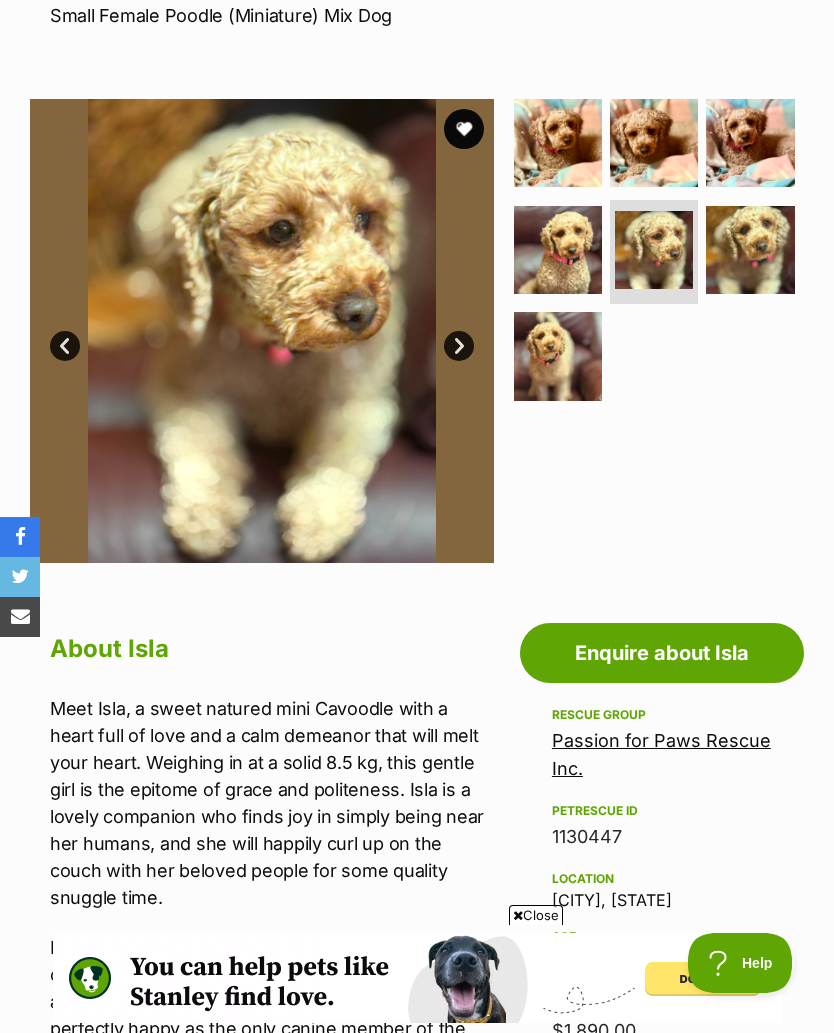 click at bounding box center (750, 250) 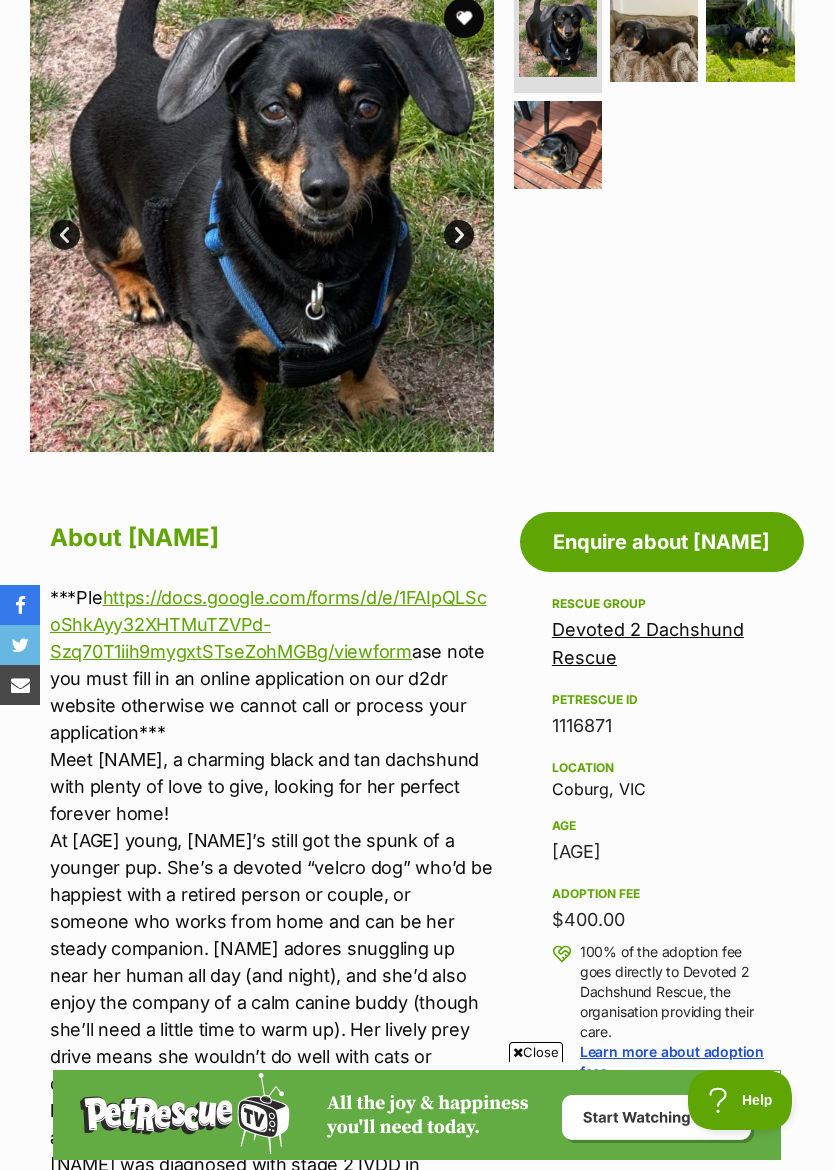 scroll, scrollTop: 0, scrollLeft: 0, axis: both 